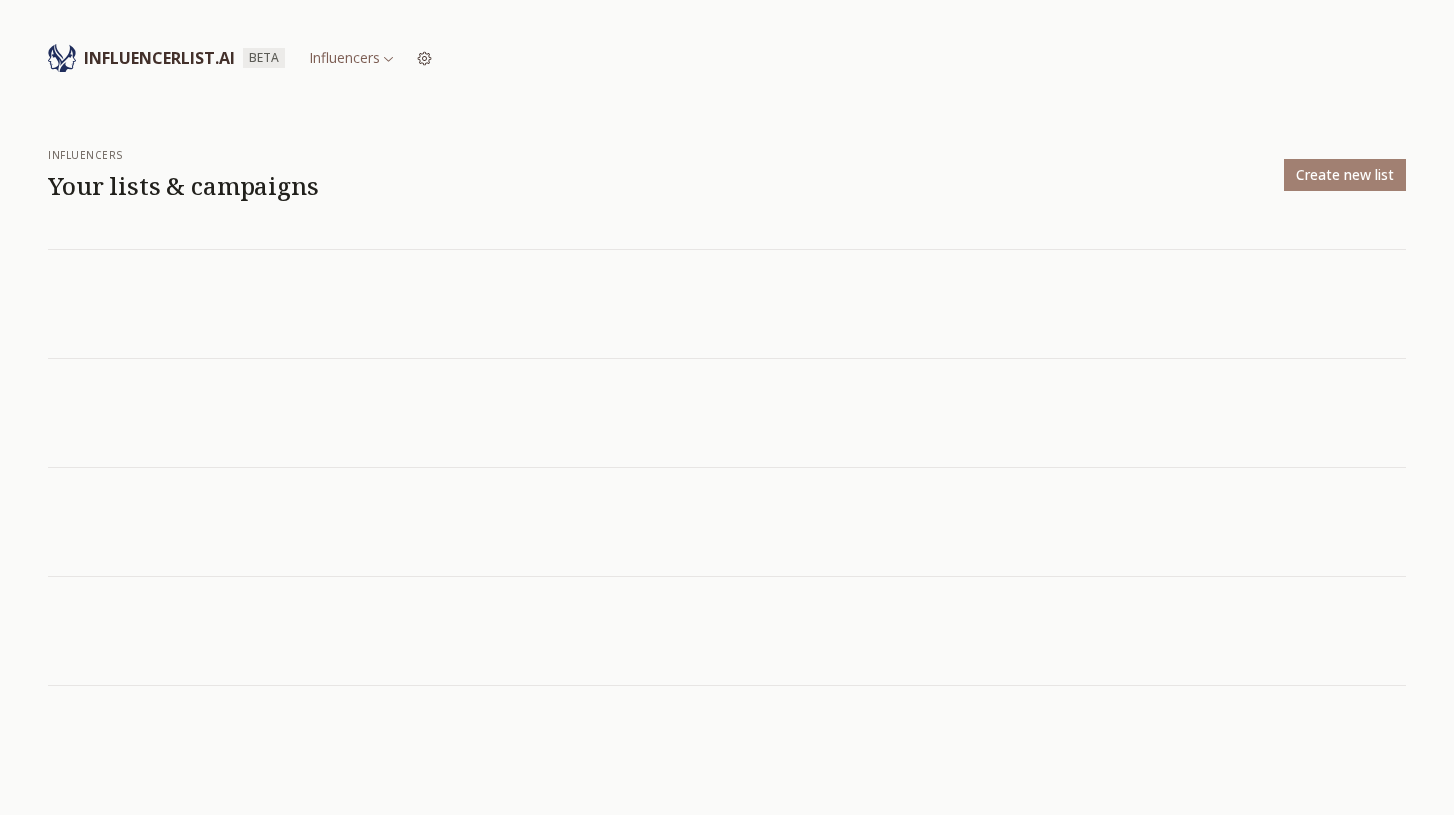 scroll, scrollTop: 0, scrollLeft: 0, axis: both 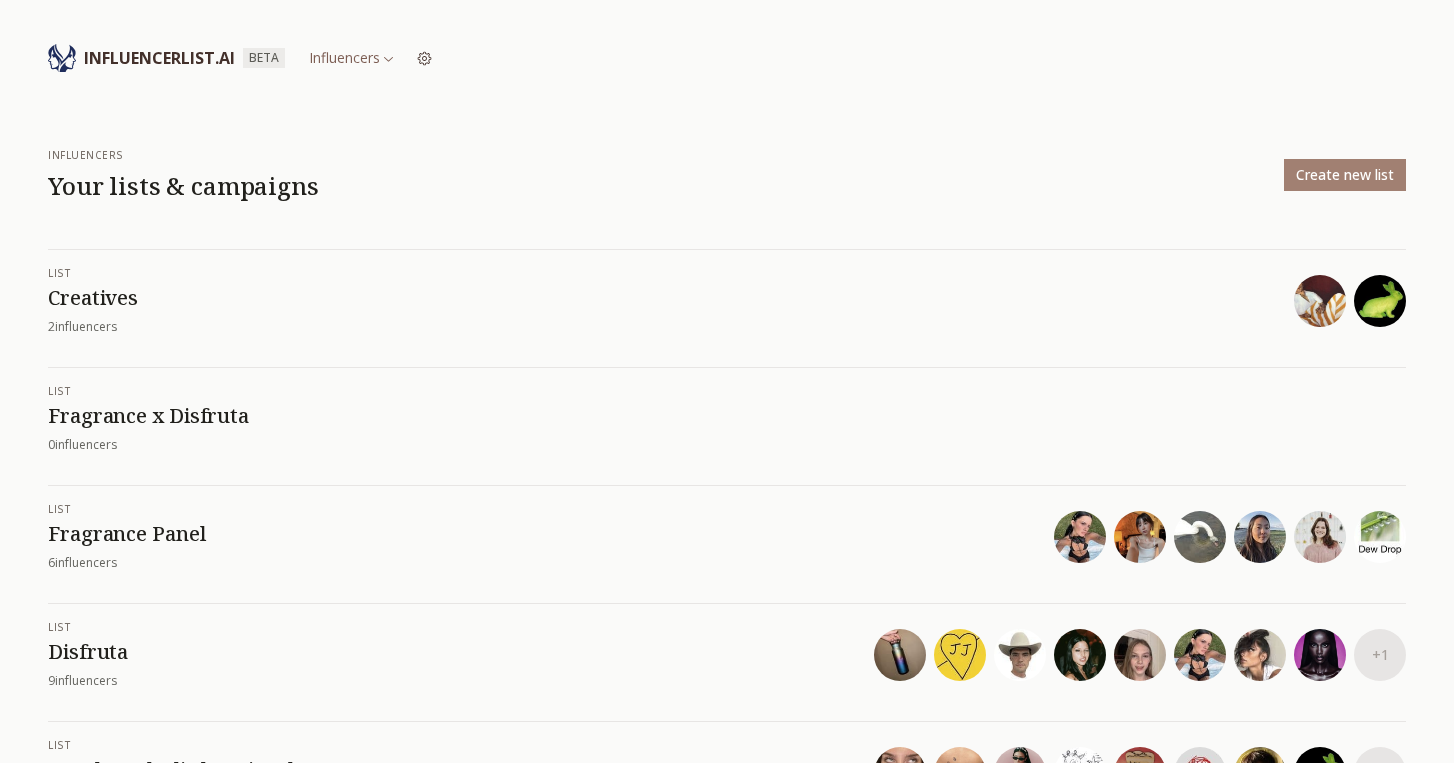 click on "INFLUENCERLIST.AI BETA Influencers influencers Your lists & campaigns Create new list list Creatives 2  influencer s list Fragrance x Disfruta 0  influencer s list Fragrance Panel 6  influencer s list Disfruta 9  influencer s + 1 list Lovely and a little twisted 12  influencer s + 4 list Somewhere but nowhere 11  influencer s + 3 list Sublimity 11  influencer s + 3" at bounding box center (727, 529) 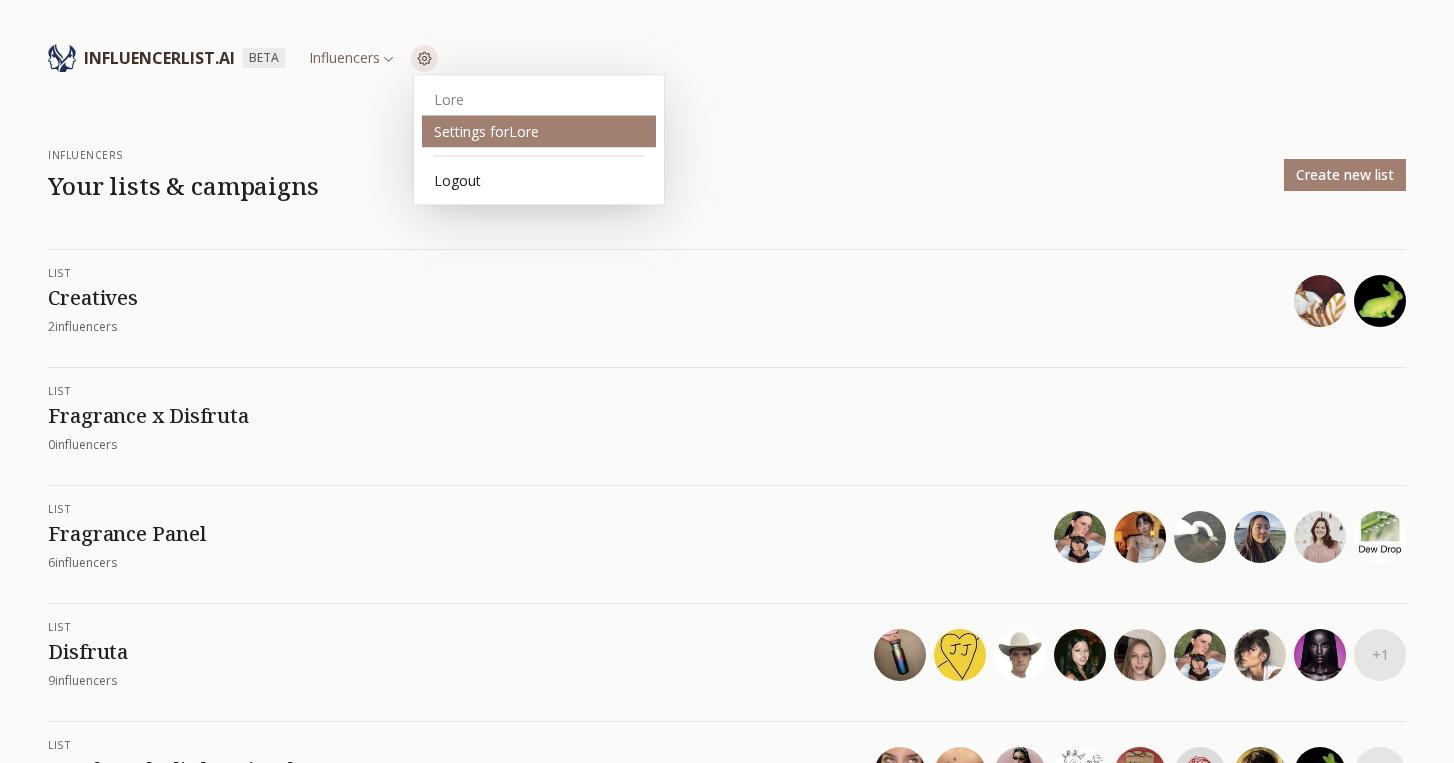 click on "Settings for  Lore" at bounding box center [539, 132] 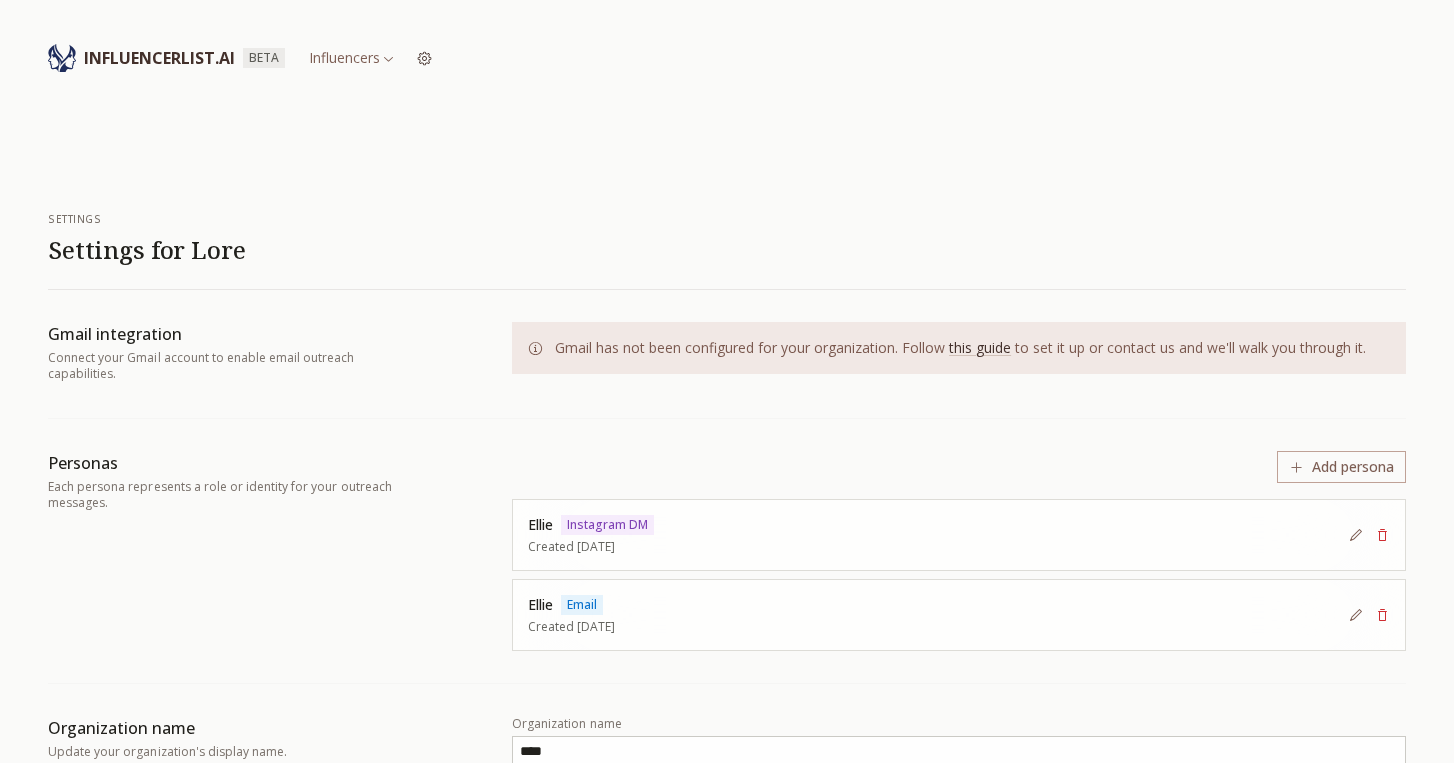 click on "this guide" at bounding box center [980, 347] 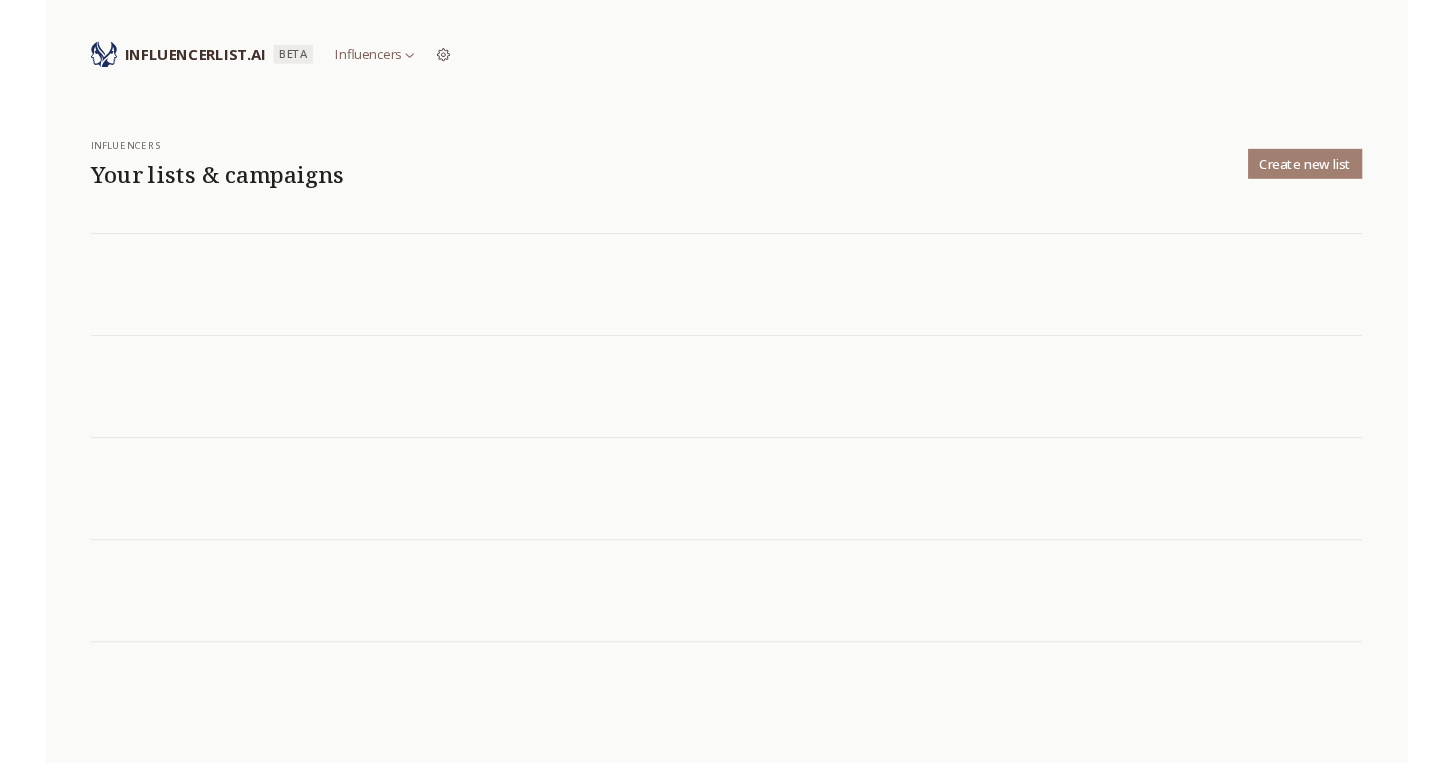 scroll, scrollTop: 0, scrollLeft: 0, axis: both 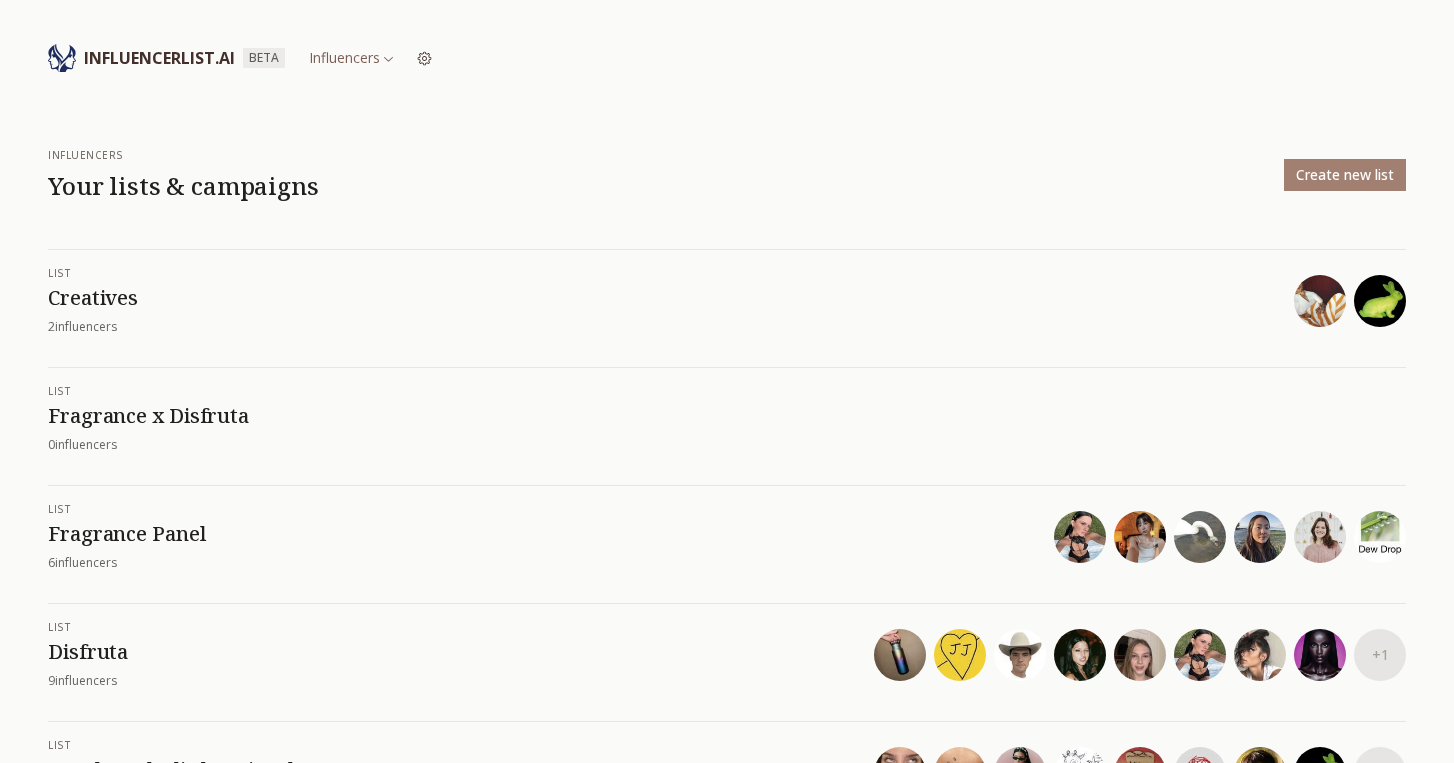 click on "Fragrance x Disfruta" at bounding box center (727, 416) 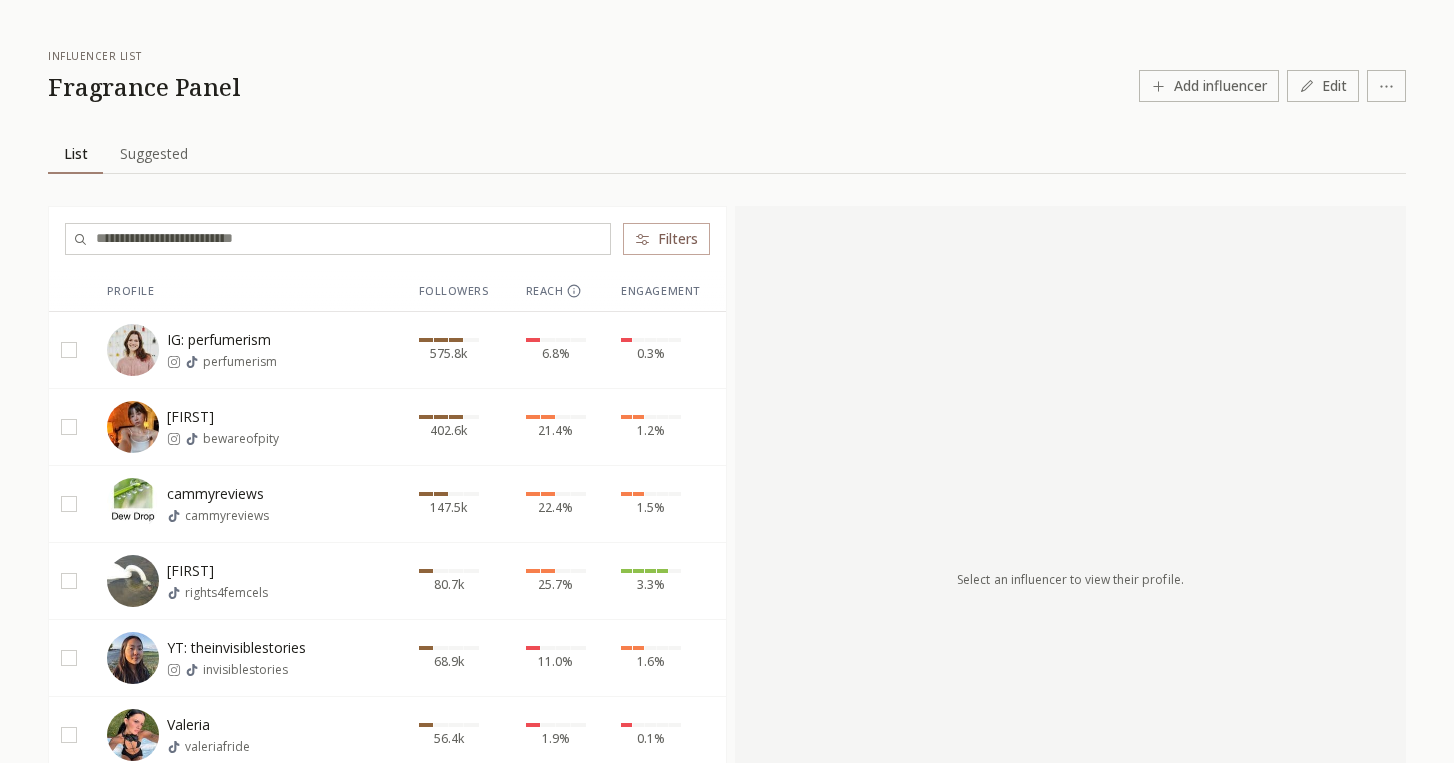 scroll, scrollTop: 272, scrollLeft: 0, axis: vertical 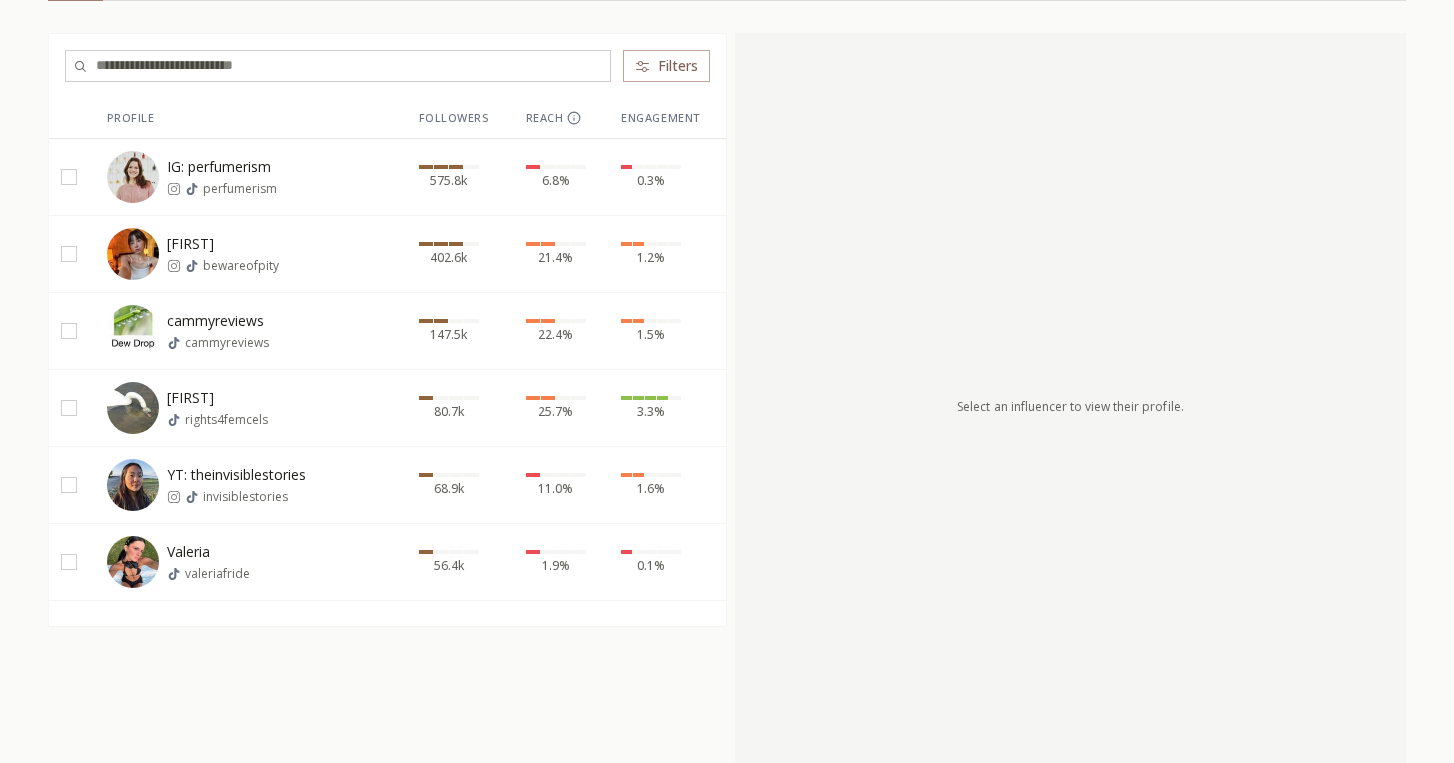 click at bounding box center [69, 177] 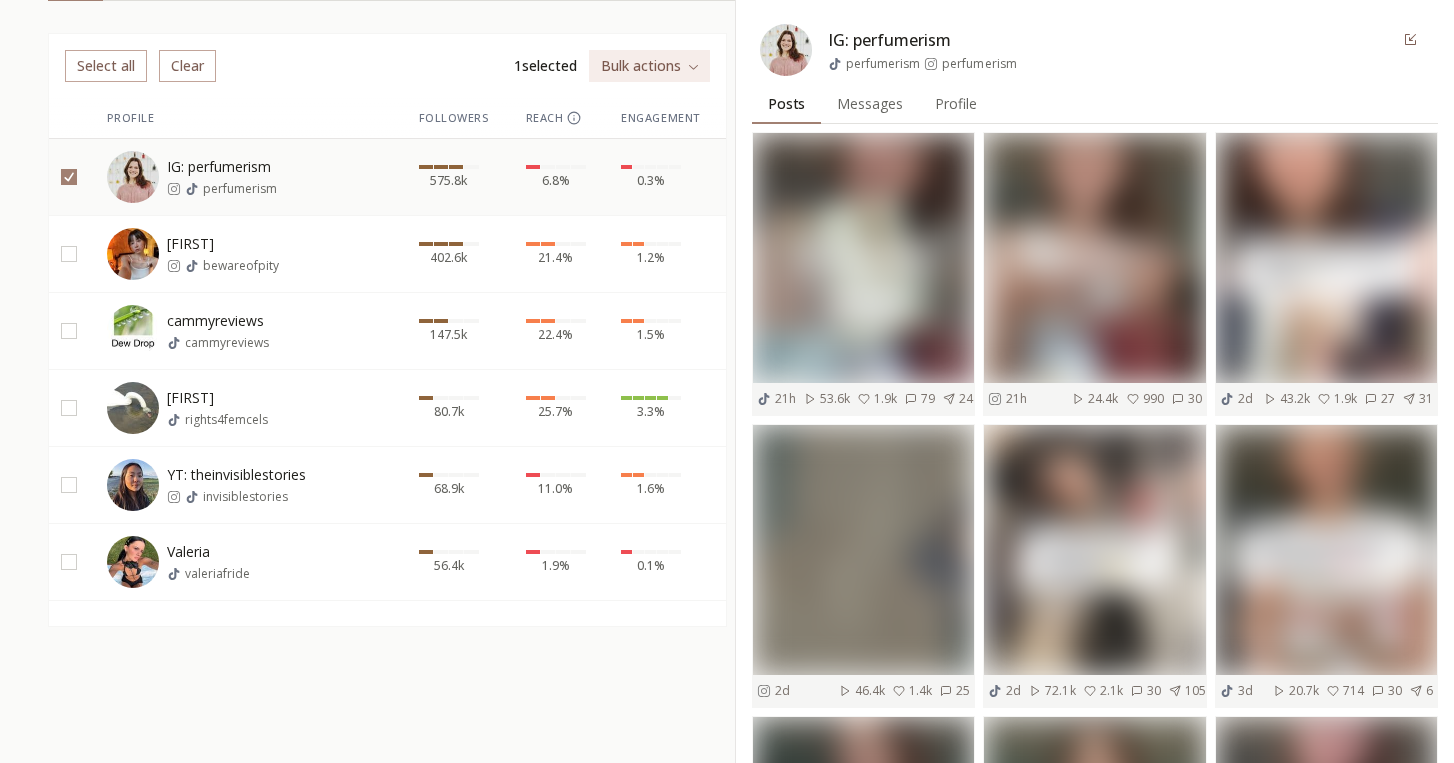 click at bounding box center [69, 254] 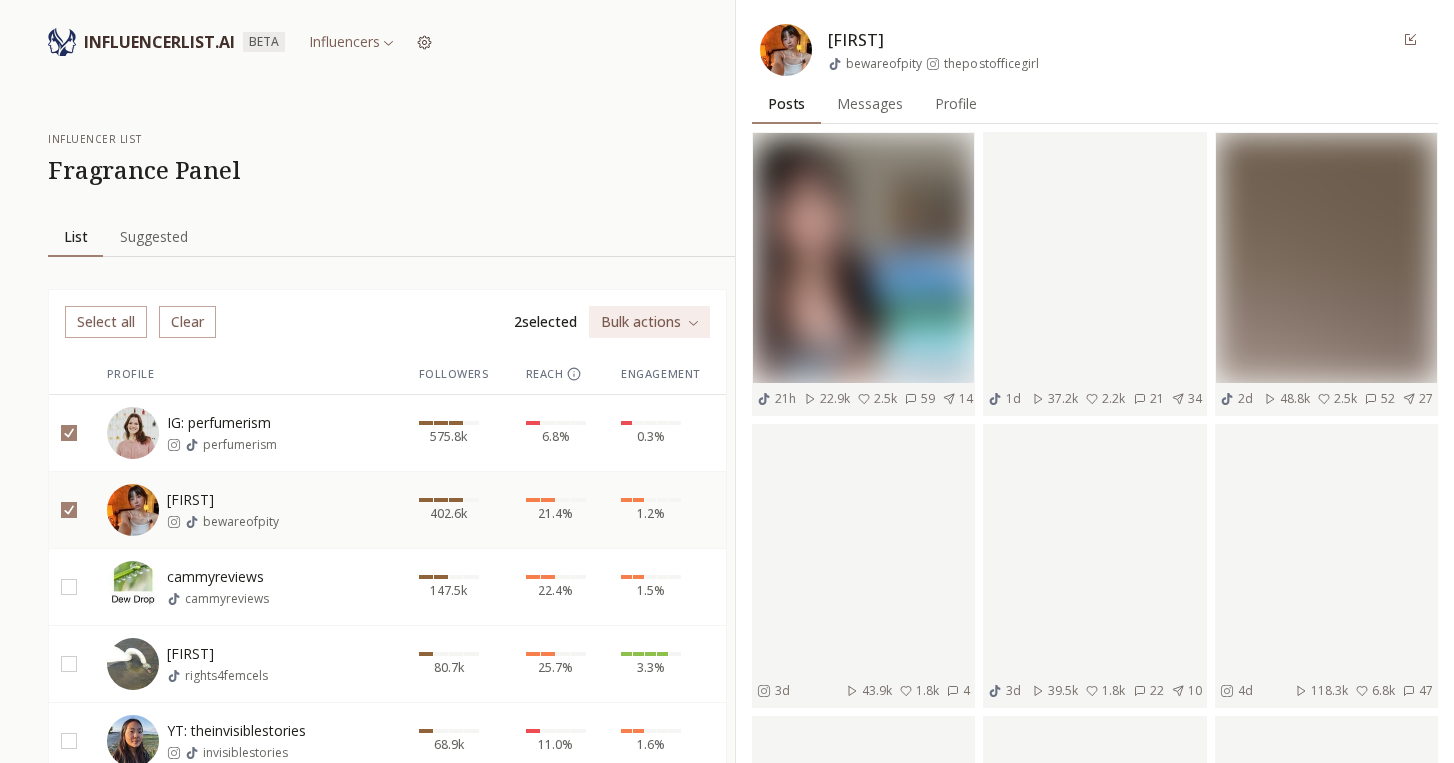 scroll, scrollTop: 0, scrollLeft: 0, axis: both 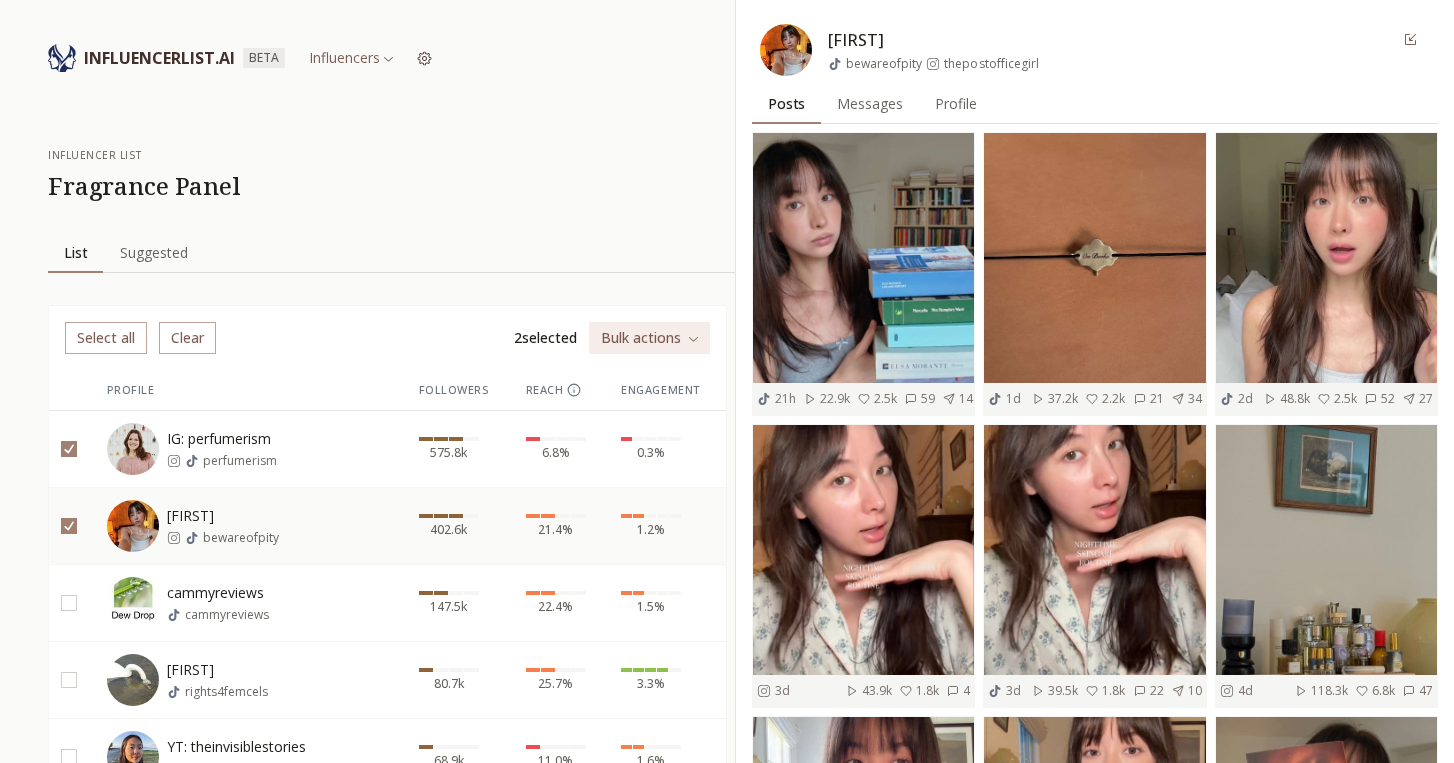 click on "INFLUENCERLIST.AI BETA Influencers influencer list Fragrance Panel  Add influencer  Edit List List Suggested Suggested Select all Clear 2  selected Bulk actions Profile Followers Reach Engagement IG: perfumerism perfumerism 575.8k 6.8% 0.3% Malissa bewareofpity 402.6k 21.4% 1.2% cammyreviews cammyreviews 147.5k 22.4% 1.5% Jess rights4femcels 80.7k 25.7% 3.3% YT: theinvisiblestories invisiblestories 68.9k 11.0% 1.6% Valeria valeriafride 56.4k 1.9% 0.1% Malissa bewareofpity thepostofficegirl Posts Posts Messages Messages Profile Profile See Post  21h 22.9k 2.5k 59 14 See Post  1d 37.2k 2.2k 21 34 See Post  2d 48.8k 2.5k 52 27 See Post  3d 43.9k 1.8k 4 See Post  3d 39.5k 1.8k 22 10 See Post  4d 118.3k 6.8k 47 See Post  4d 358.4k 12.4k 111 209 See Post  5d 111.6k 1.6k 15 17 See Post  6d 127.2k 8.2k 56 See Post  6d 149.0k 6.9k 85 187 See Post  7d 128.4k 1.9k 61 21 See Post  1w 59.3k 3.3k 12 See Post  1w 31.7k 642 15 2 See Post  1w 62.5k 2.3k 14 See Post  1w 92.1k 3.8k 31 36 See Post  1w 87.7k 6.2k 31 See Post  1w" at bounding box center (727, 526) 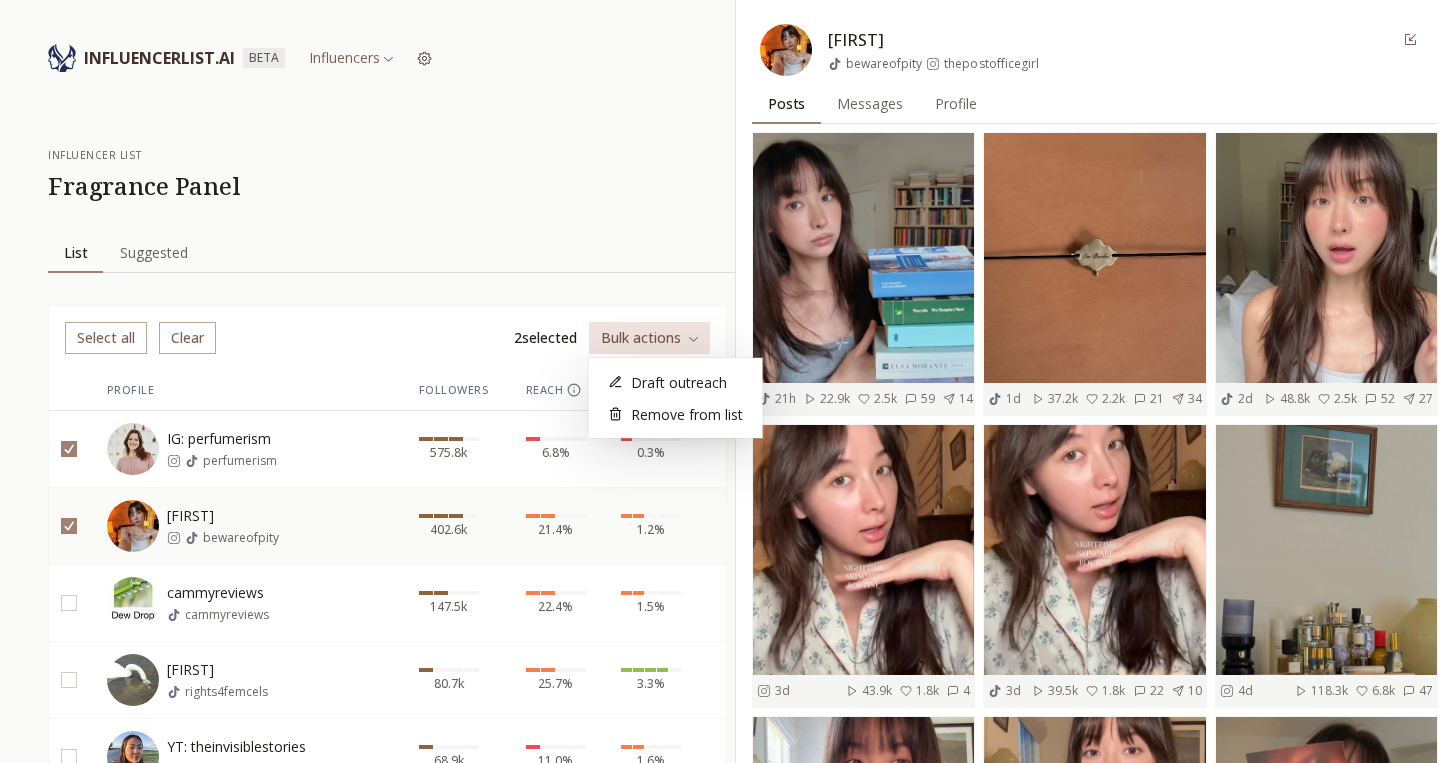 click on "INFLUENCERLIST.AI BETA Influencers influencer list Fragrance Panel  Add influencer  Edit List List Suggested Suggested Select all Clear 2  selected Bulk actions Profile Followers Reach Engagement IG: perfumerism perfumerism 575.8k 6.8% 0.3% Malissa bewareofpity 402.6k 21.4% 1.2% cammyreviews cammyreviews 147.5k 22.4% 1.5% Jess rights4femcels 80.7k 25.7% 3.3% YT: theinvisiblestories invisiblestories 68.9k 11.0% 1.6% Valeria valeriafride 56.4k 1.9% 0.1% Malissa bewareofpity thepostofficegirl Posts Posts Messages Messages Profile Profile See Post  21h 22.9k 2.5k 59 14 See Post  1d 37.2k 2.2k 21 34 See Post  2d 48.8k 2.5k 52 27 See Post  3d 43.9k 1.8k 4 See Post  3d 39.5k 1.8k 22 10 See Post  4d 118.3k 6.8k 47 See Post  4d 358.4k 12.4k 111 209 See Post  5d 111.6k 1.6k 15 17 See Post  6d 127.2k 8.2k 56 See Post  6d 149.0k 6.9k 85 187 See Post  7d 128.4k 1.9k 61 21 See Post  1w 59.3k 3.3k 12 See Post  1w 31.7k 642 15 2 See Post  1w 62.5k 2.3k 14 See Post  1w 92.1k 3.8k 31 36 See Post  1w 87.7k 6.2k 31 See Post  1w" at bounding box center [727, 526] 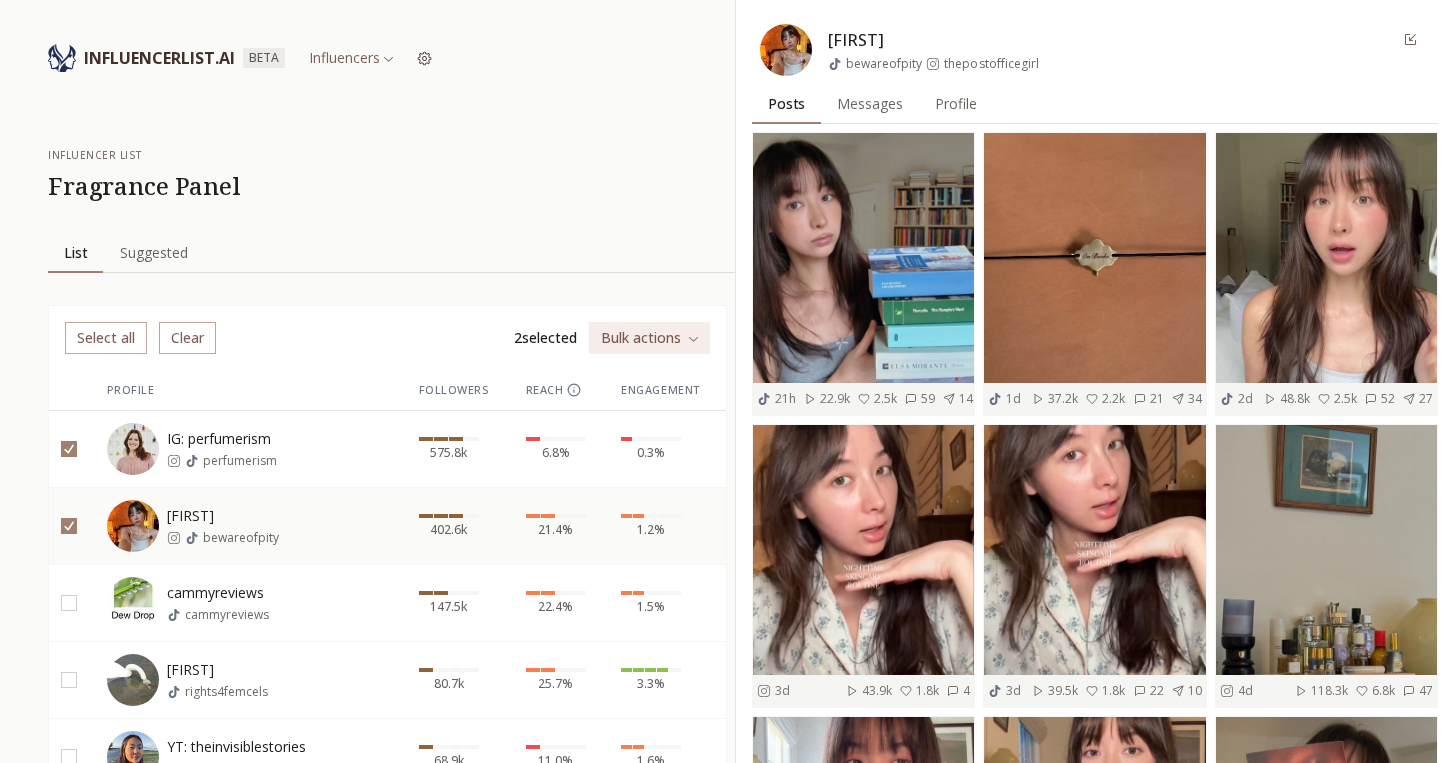 click on "Messages" at bounding box center (870, 104) 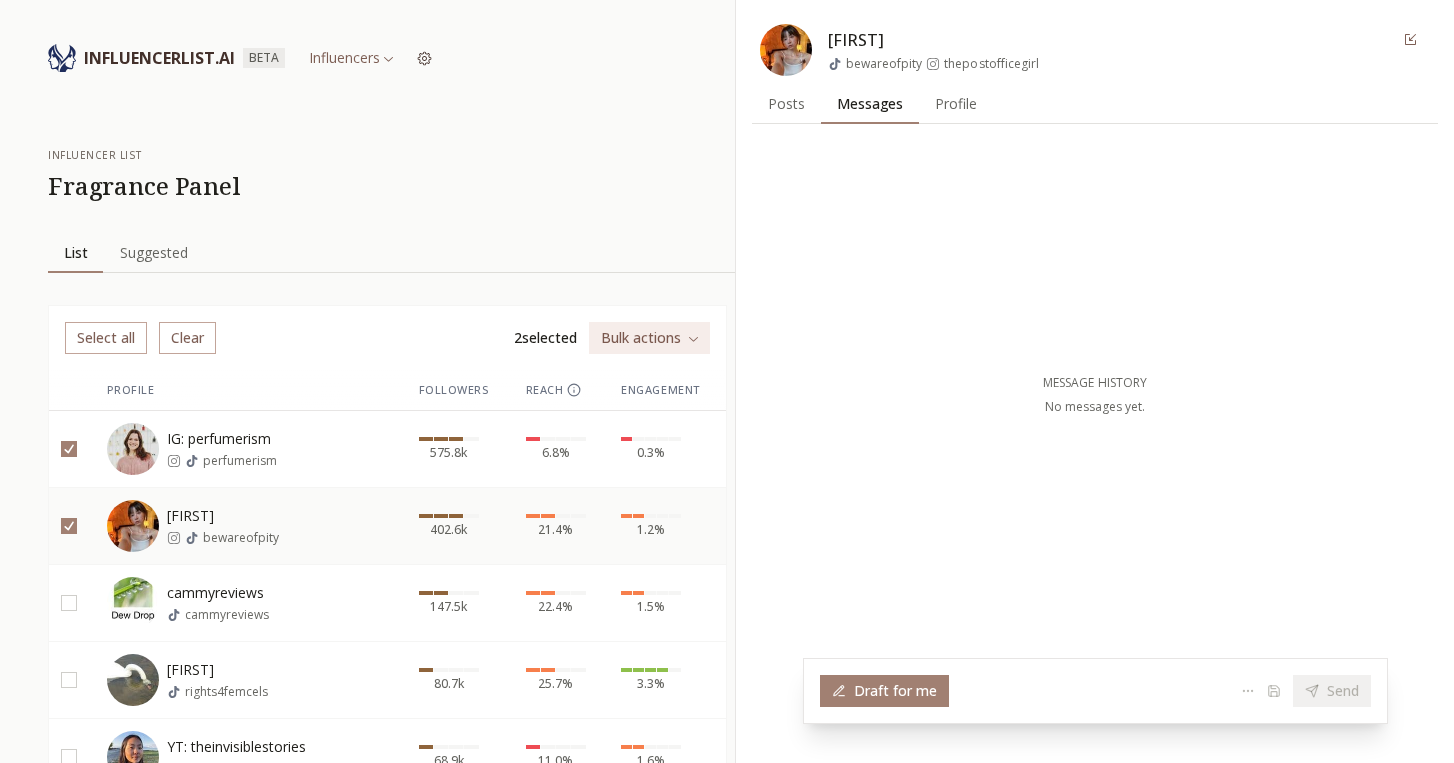 click at bounding box center [69, 526] 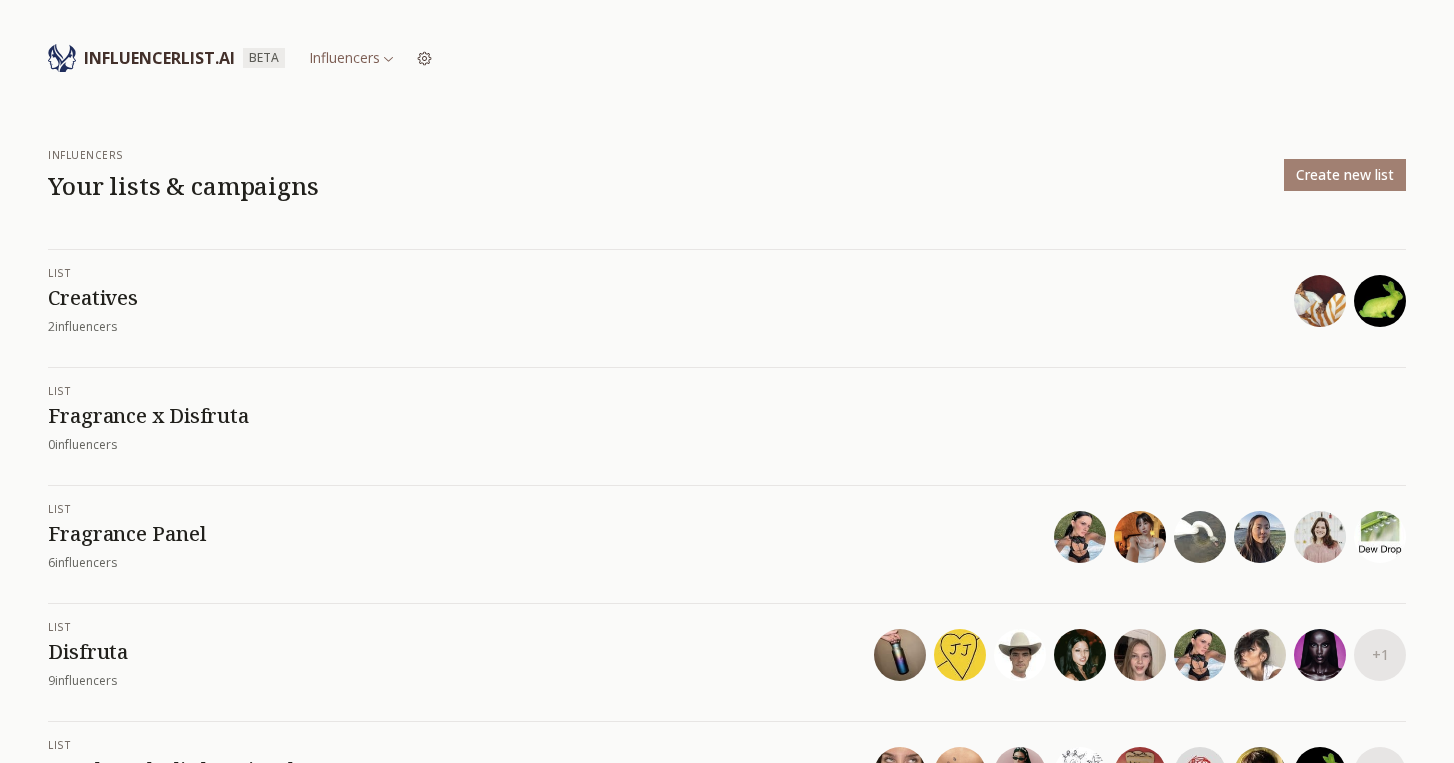 scroll, scrollTop: 196, scrollLeft: 0, axis: vertical 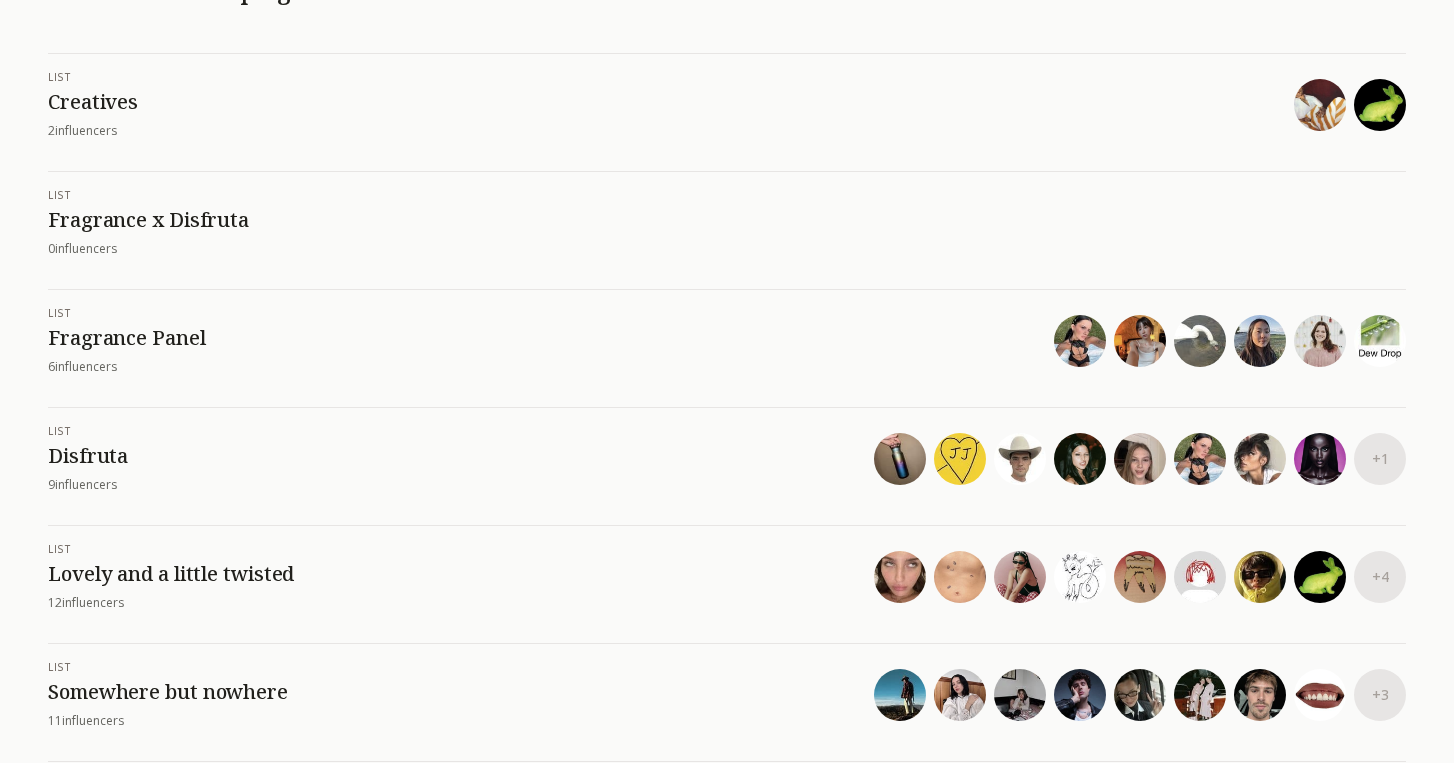 click on "Disfruta" at bounding box center [461, 456] 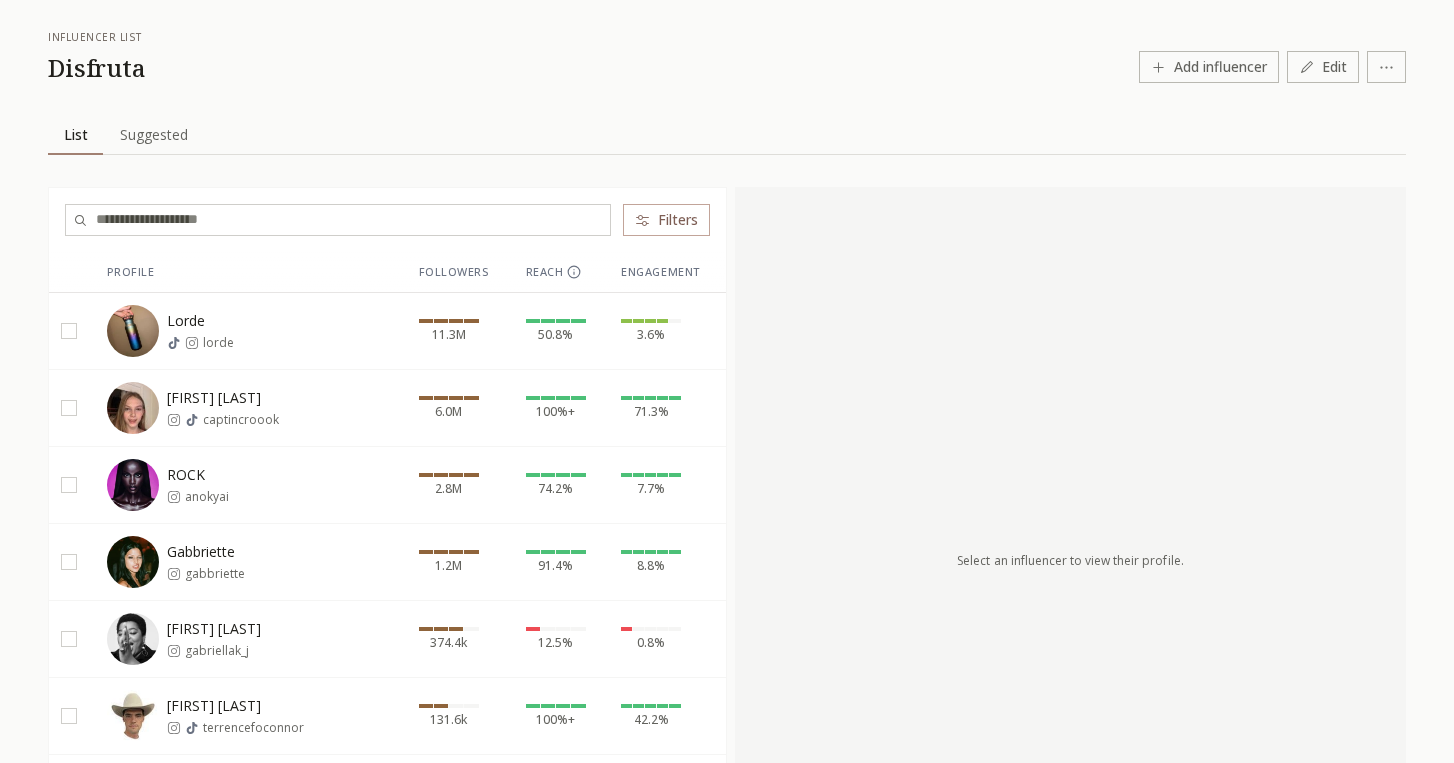scroll, scrollTop: 133, scrollLeft: 0, axis: vertical 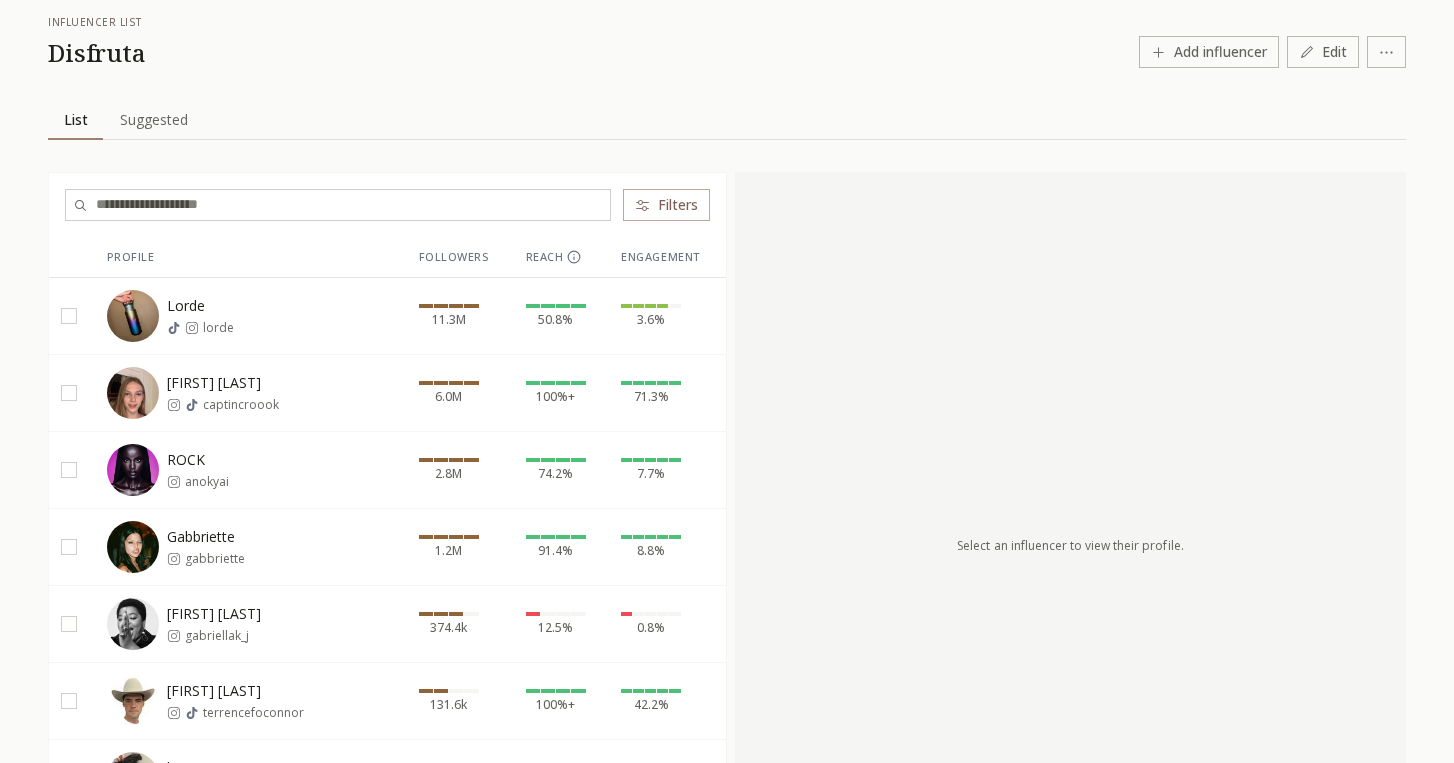 click at bounding box center (69, 624) 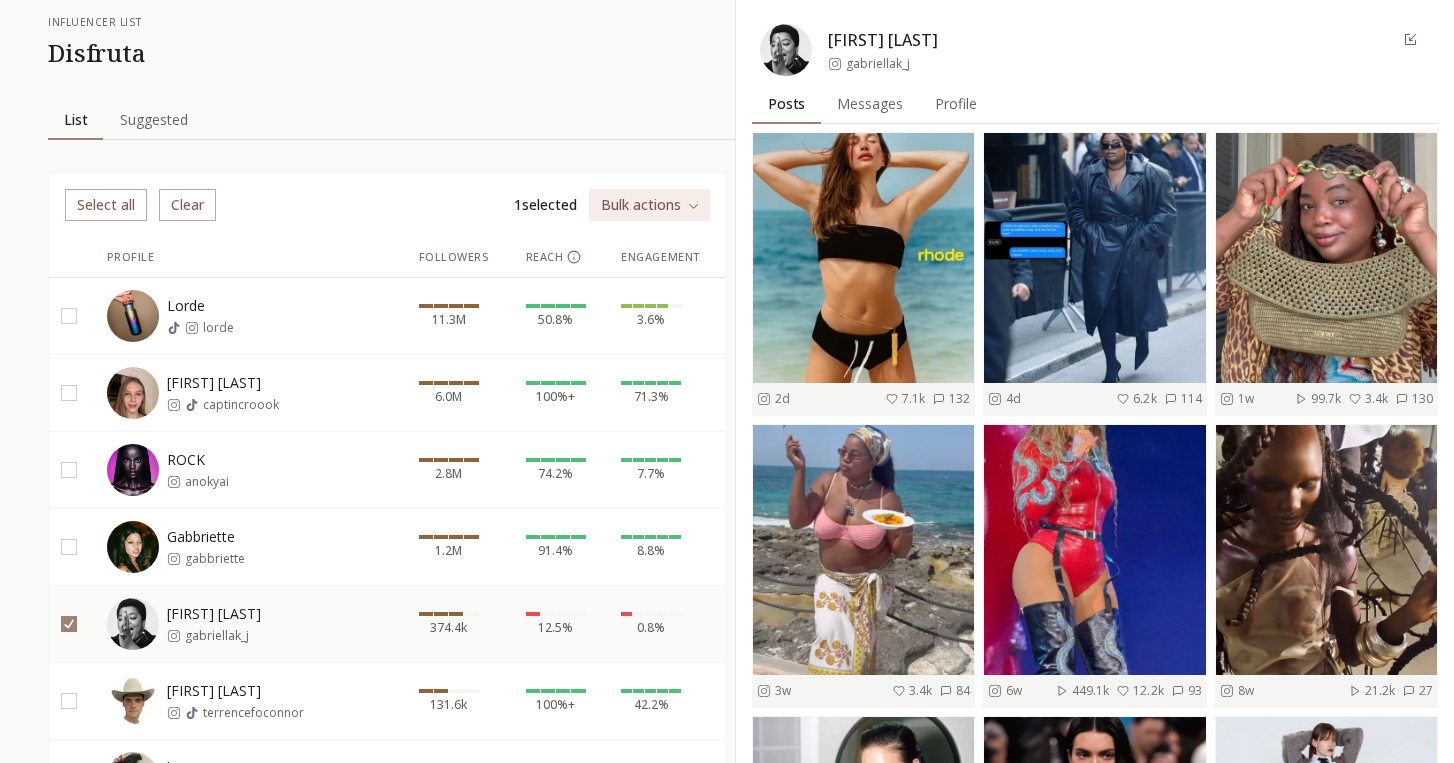 click on "Messages" at bounding box center [870, 104] 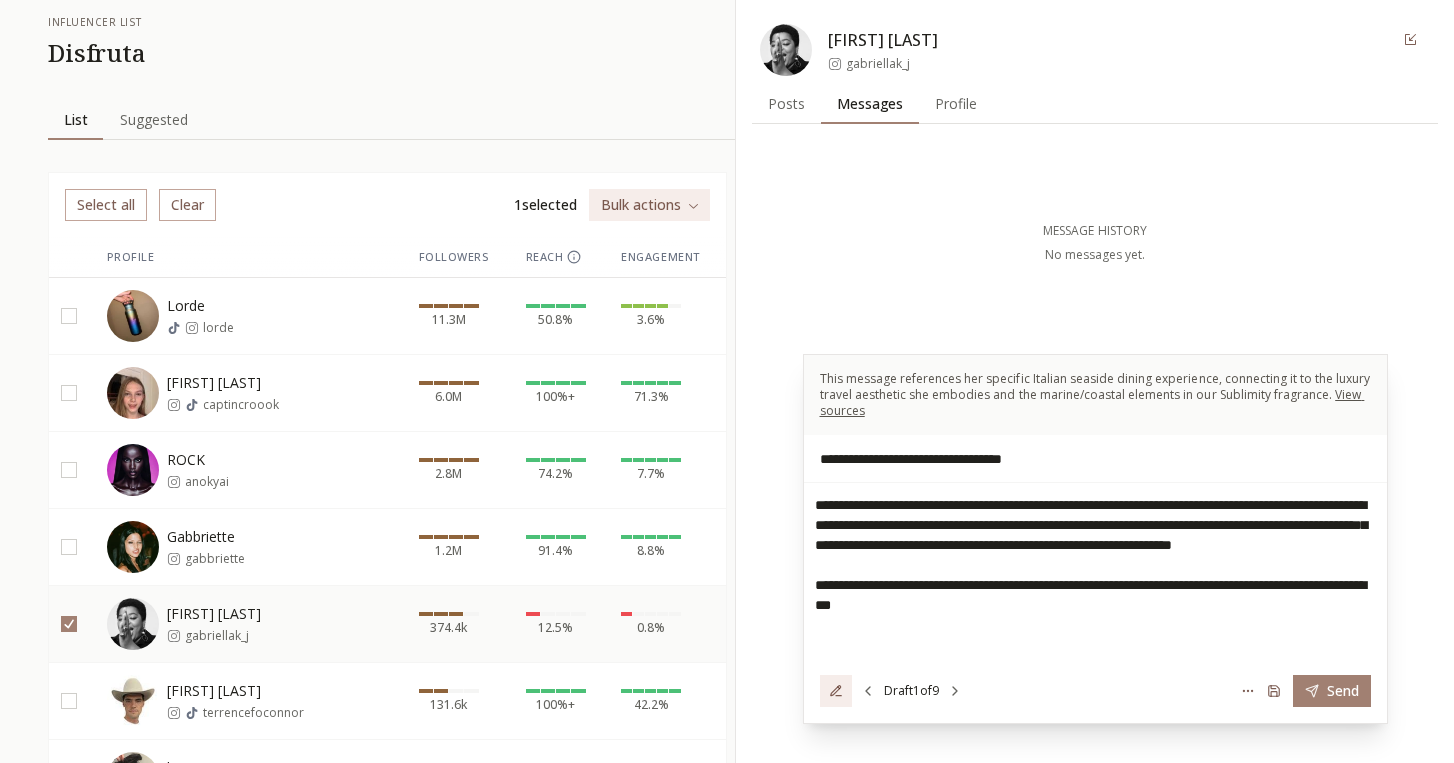 click 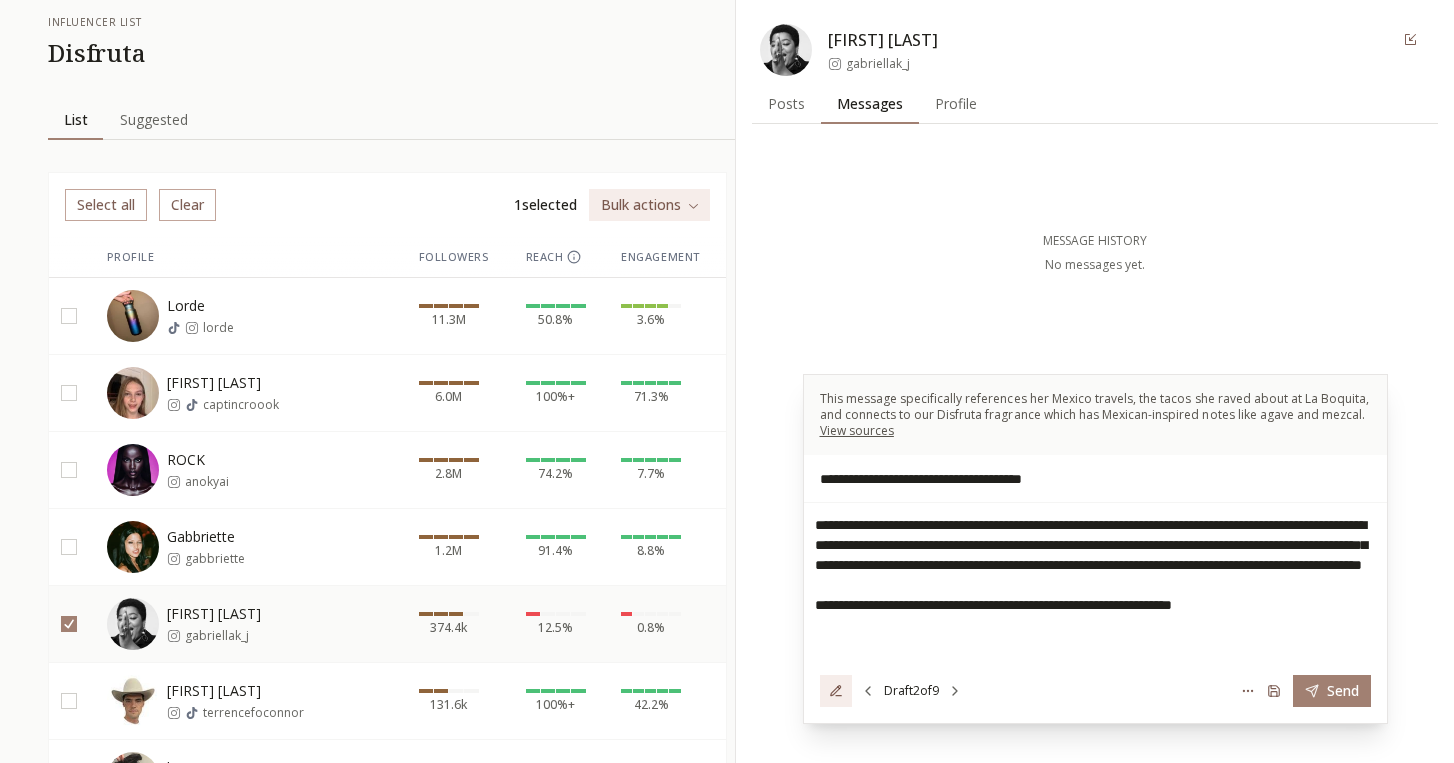 click 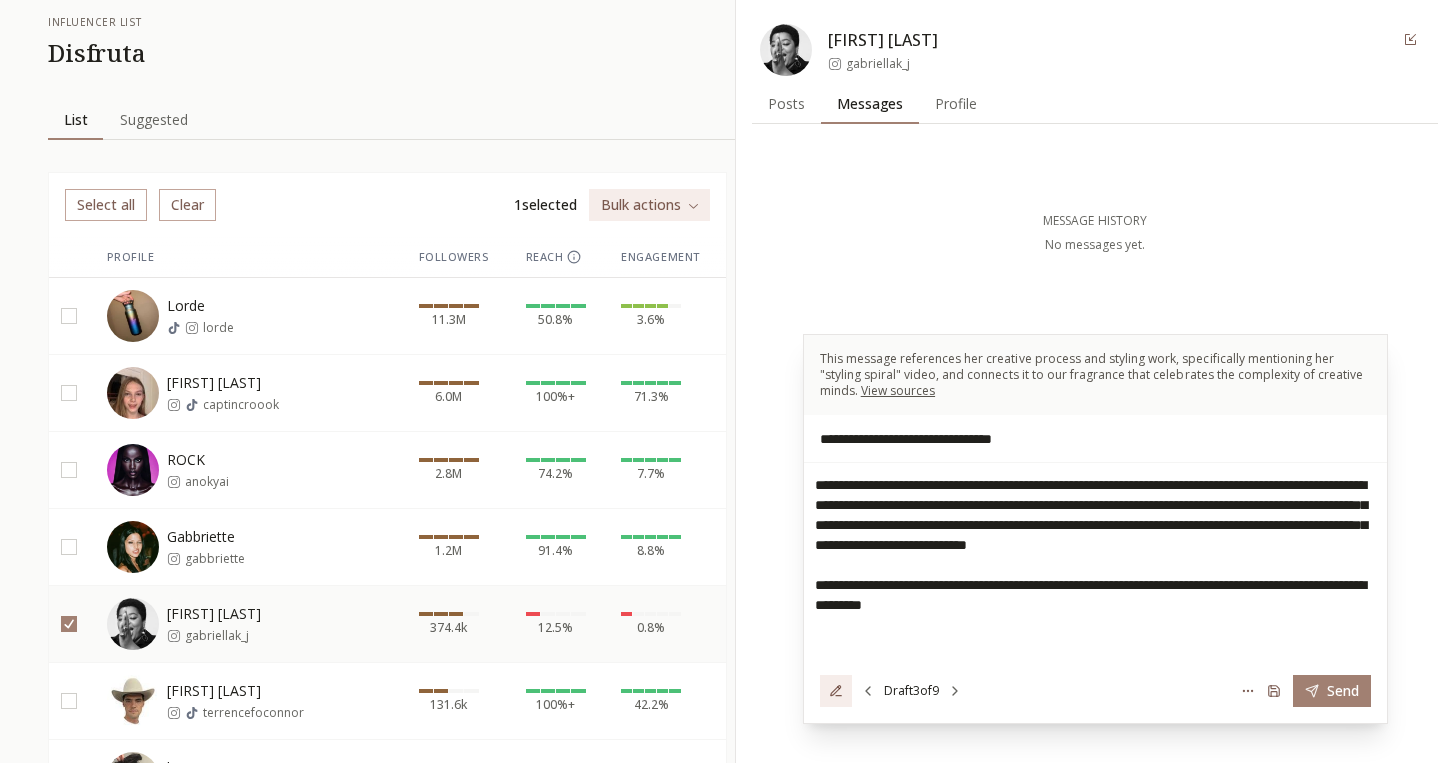 click 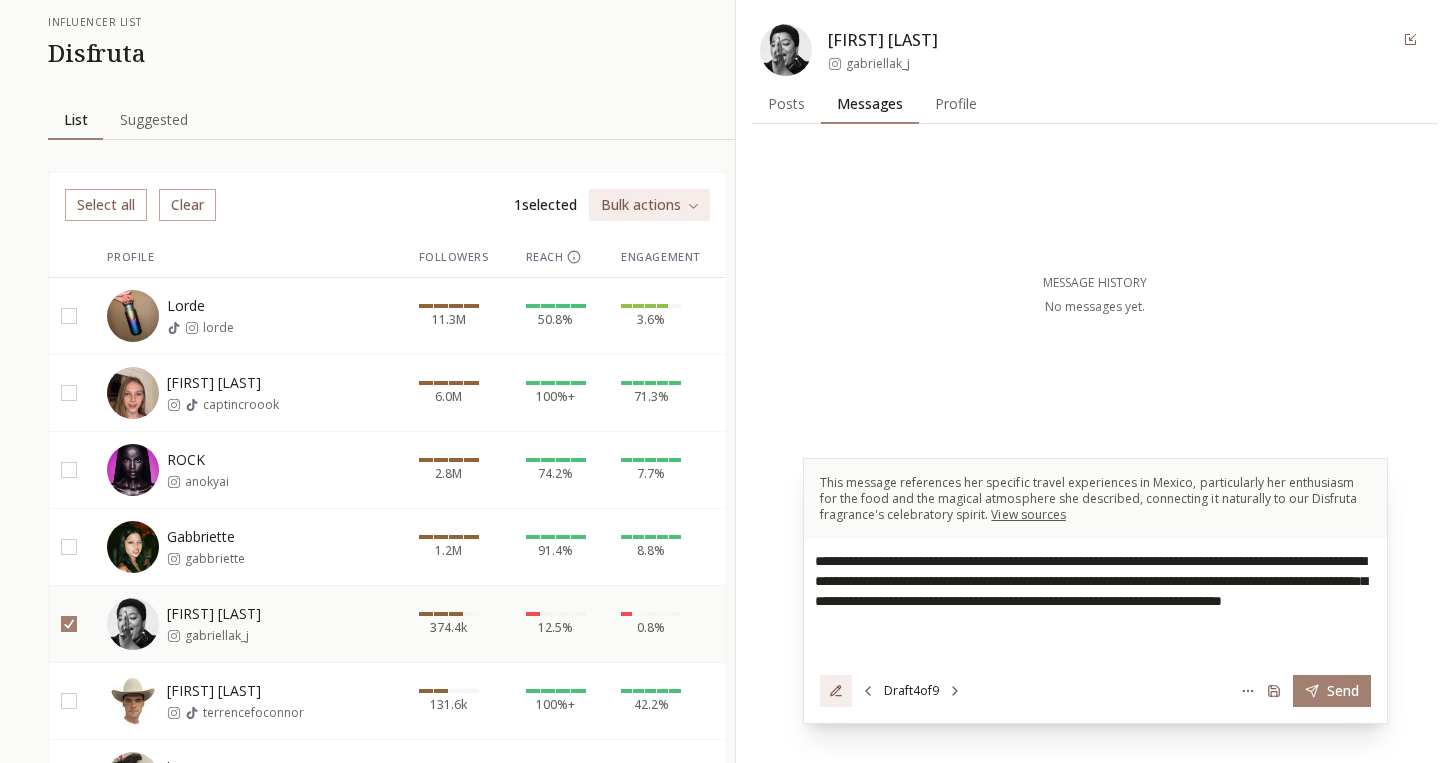 click at bounding box center (836, 691) 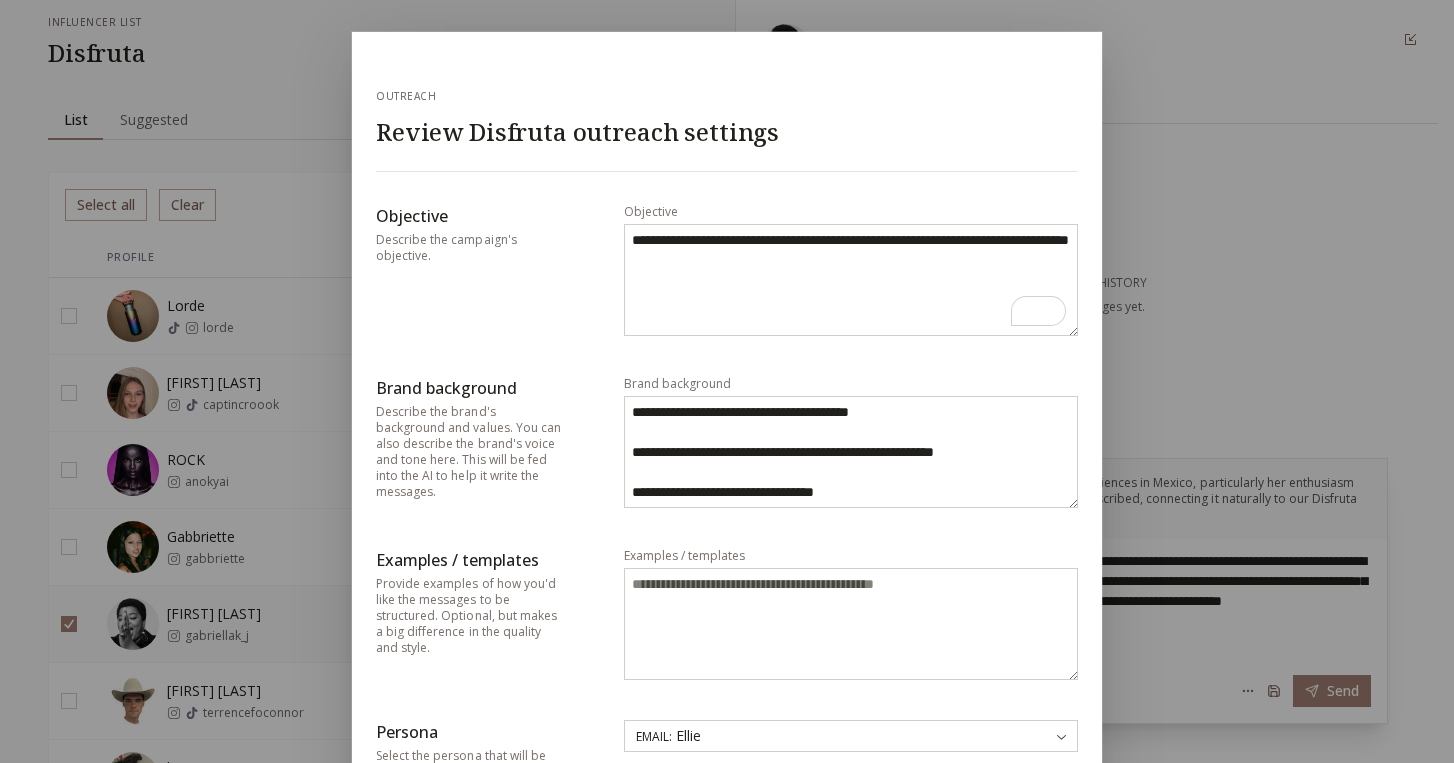 scroll, scrollTop: 171, scrollLeft: 0, axis: vertical 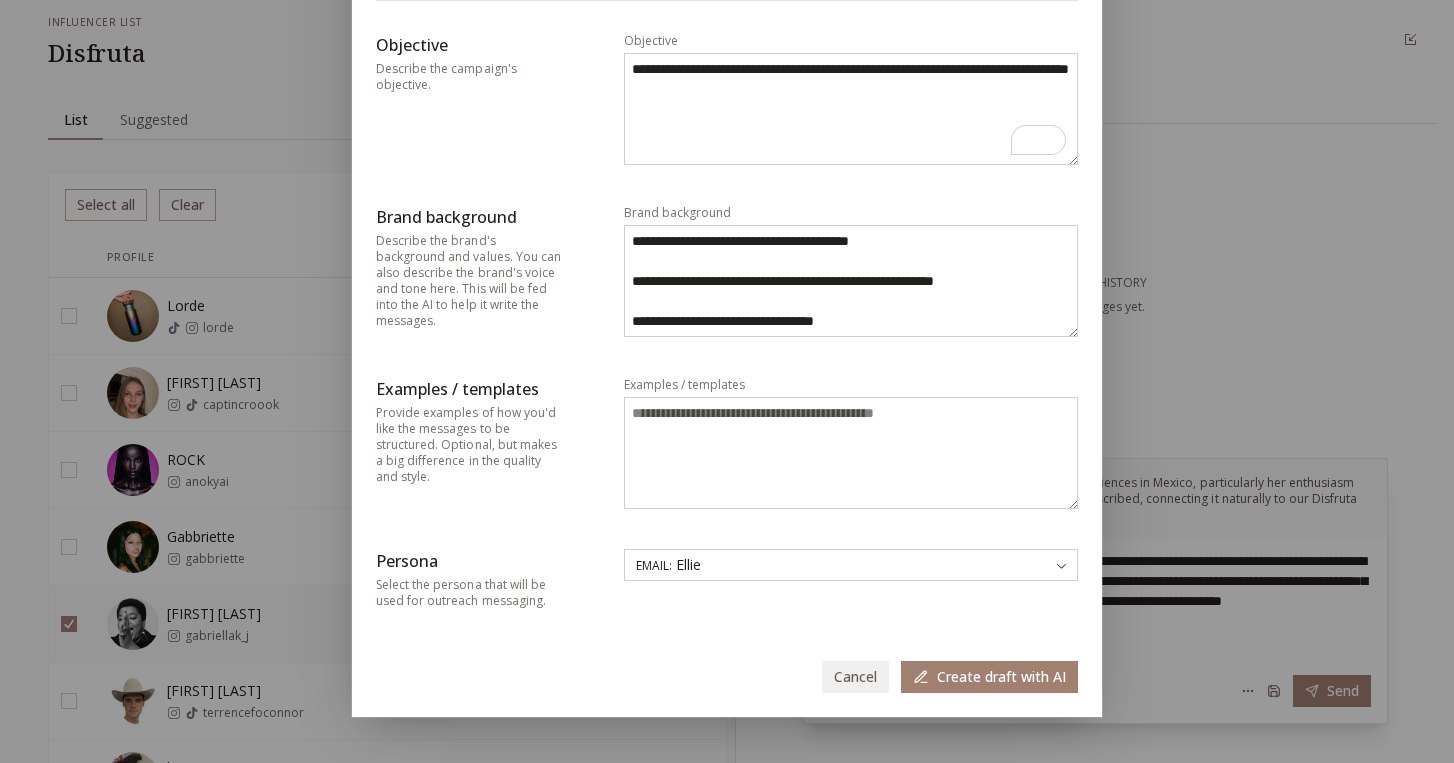 click on "INFLUENCERLIST.AI BETA Influencers influencer list Disfruta  Add influencer  Edit List List Suggested Suggested Select all Clear 1  selected Bulk actions Profile Followers Reach Engagement Lorde lorde 11.3M 50.8% 3.6% Alex Consani captincroook 6.0M 100%+ 71.3% ROCK anokyai 2.8M 74.2% 7.7% Gabbriette gabbriette 1.2M 91.4% 8.8% Gabriella Karefa-Johnson gabriellak_j 374.4k 12.5% 0.8% Terrence O'Connor terrencefoconnor 131.6k 100%+ 42.2% liv oliviapezzente 94.2k 43.4% 3.8% Juliet Johnstone julietjohnstone 56.9k 22.0% 0.2% Valeria valeriafride 56.4k 1.9% 0.1% Gabriella Karefa-Johnson gabriellak_j Posts Posts Messages Messages Profile Profile MESSAGE HISTORY No messages yet. This message references her specific travel experiences in Mexico, particularly her enthusiasm for the food and the magical atmosphere she described, connecting it naturally to our Disfruta fragrance's celebratory spirit.   View sources Draft  4  of  9  Send
Outreach Review Disfruta outreach settings Objective Objective Brand background EMAIL" at bounding box center (727, 495) 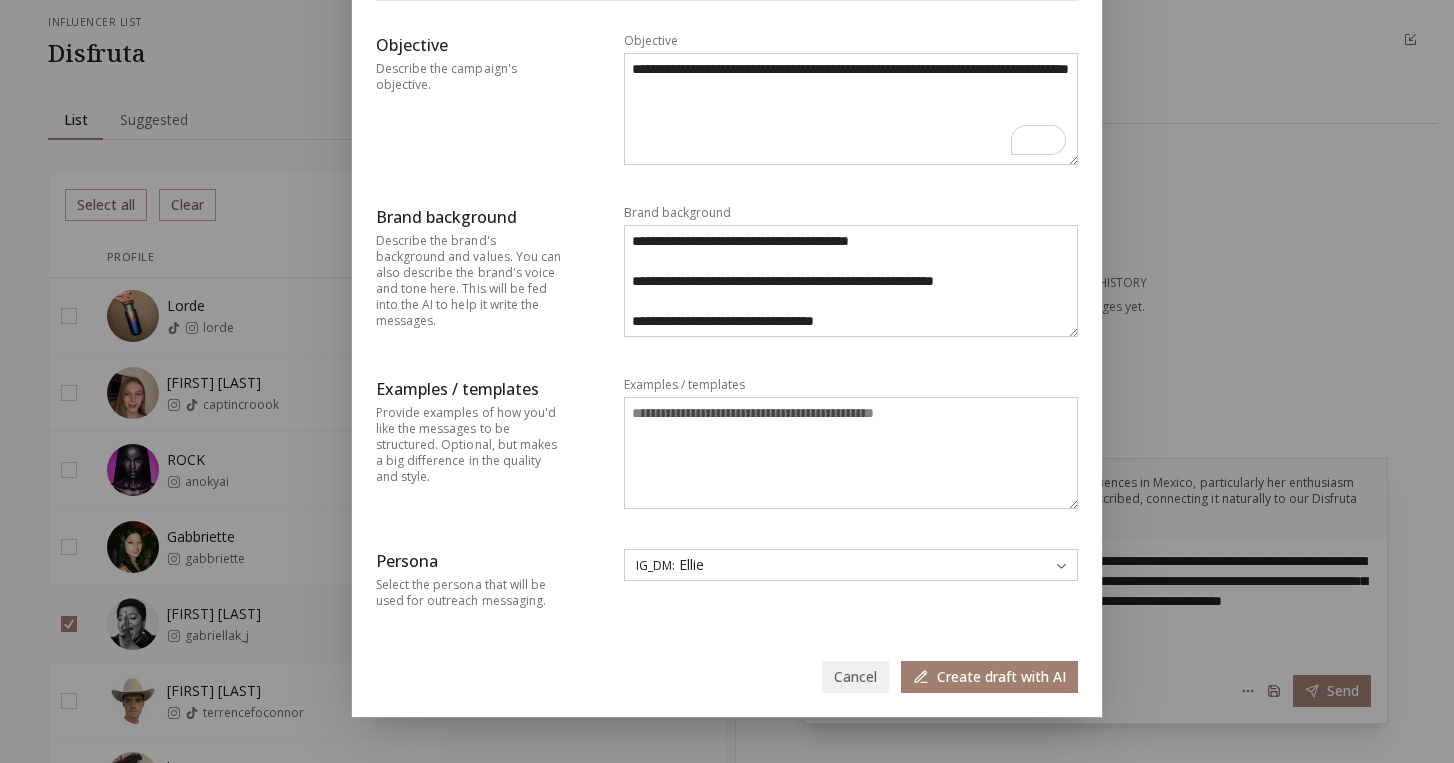 click on "Create draft with AI" at bounding box center (989, 677) 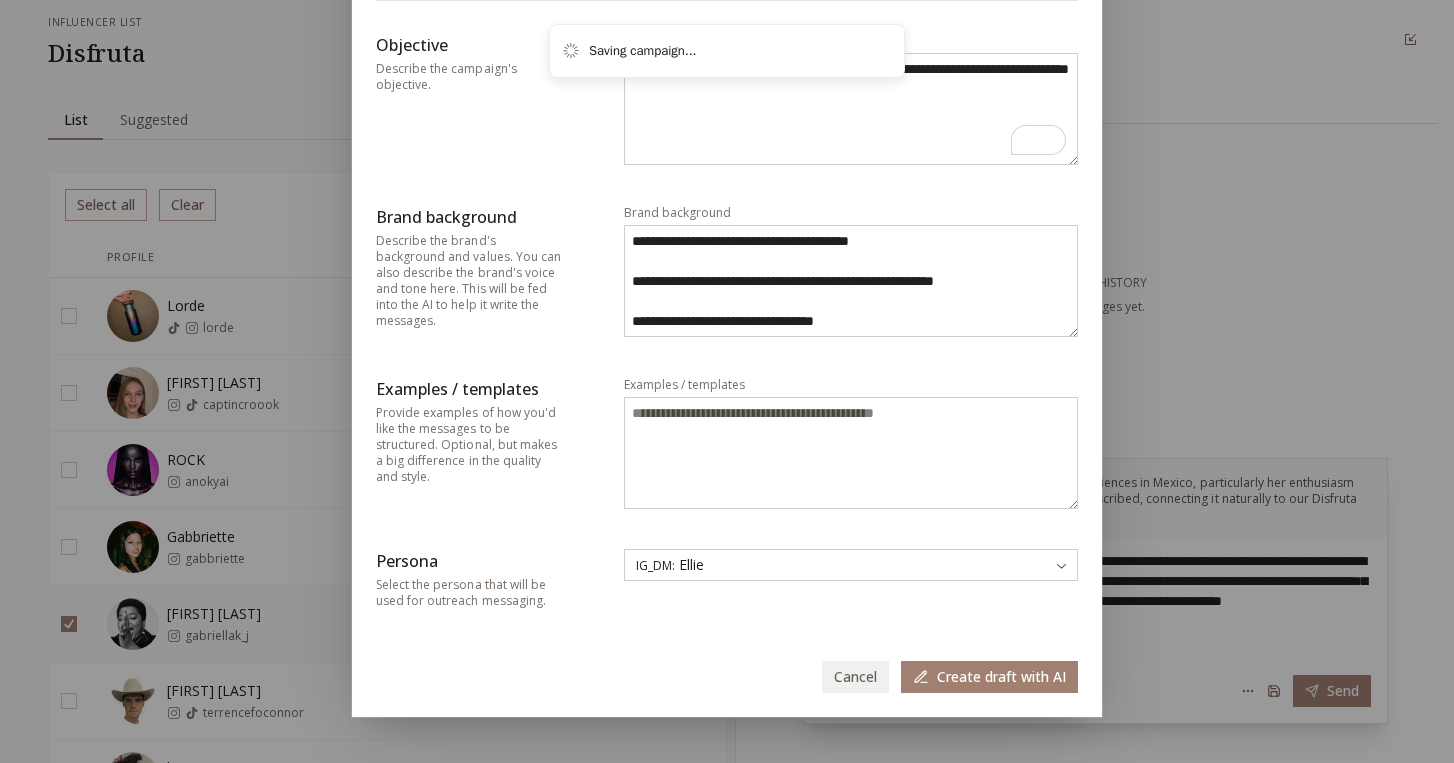 type 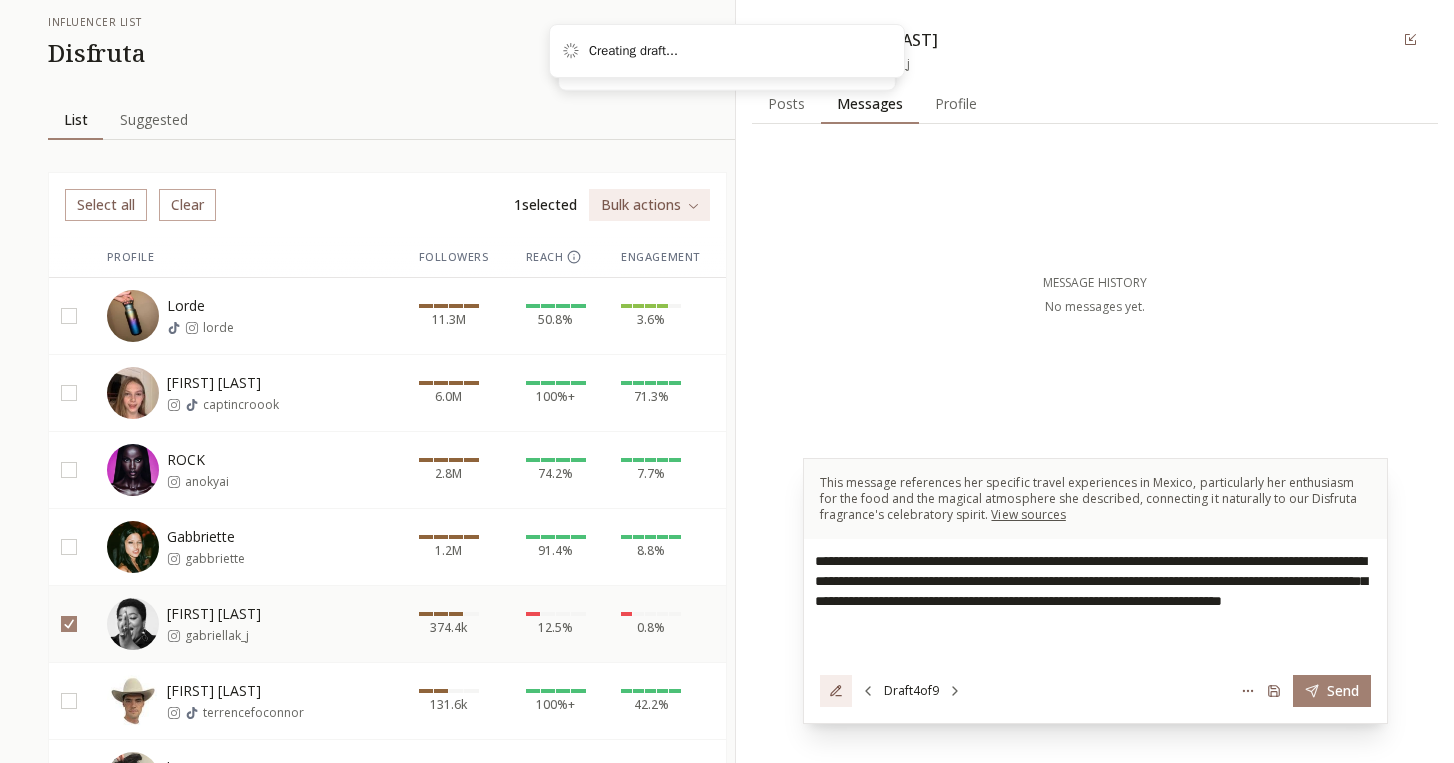 scroll, scrollTop: 0, scrollLeft: 0, axis: both 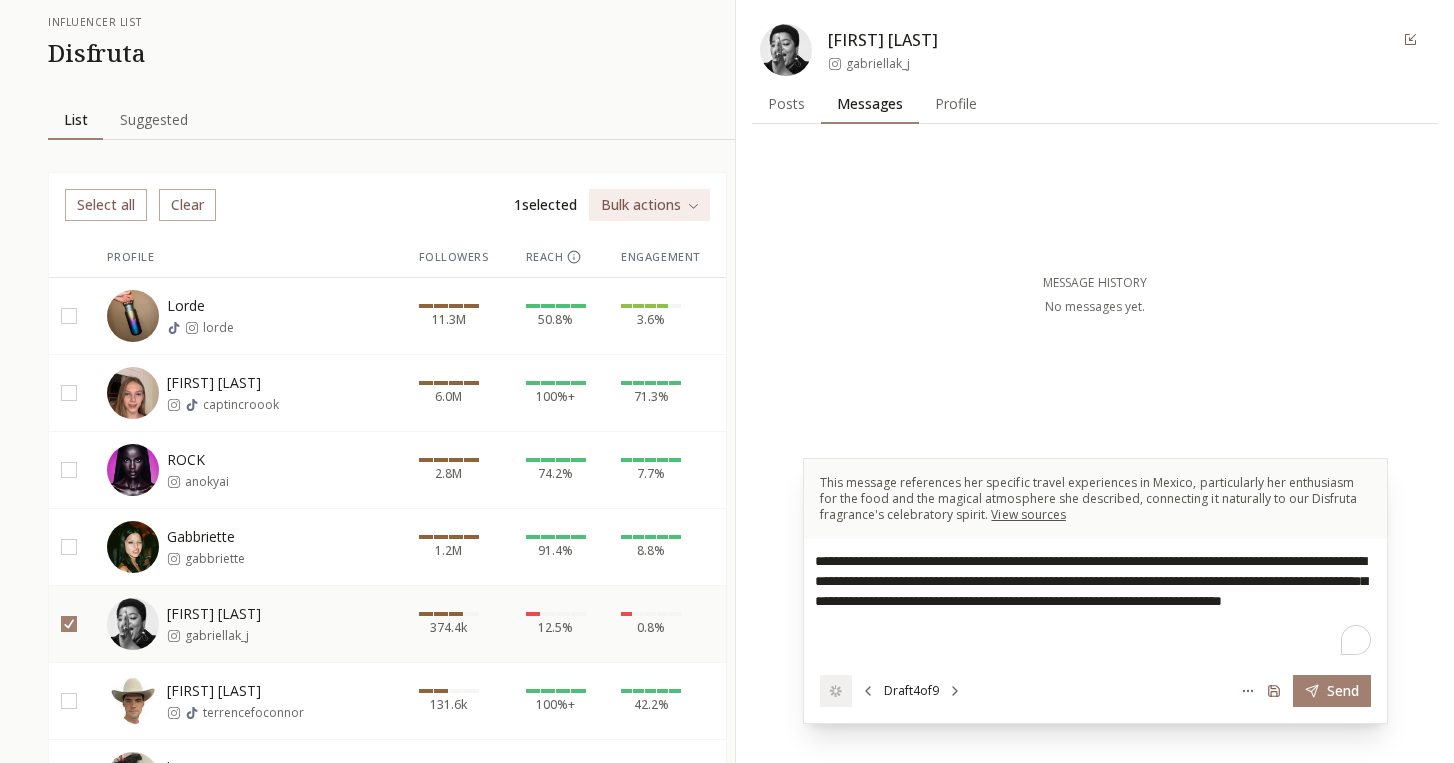 click on "**********" at bounding box center (1095, 599) 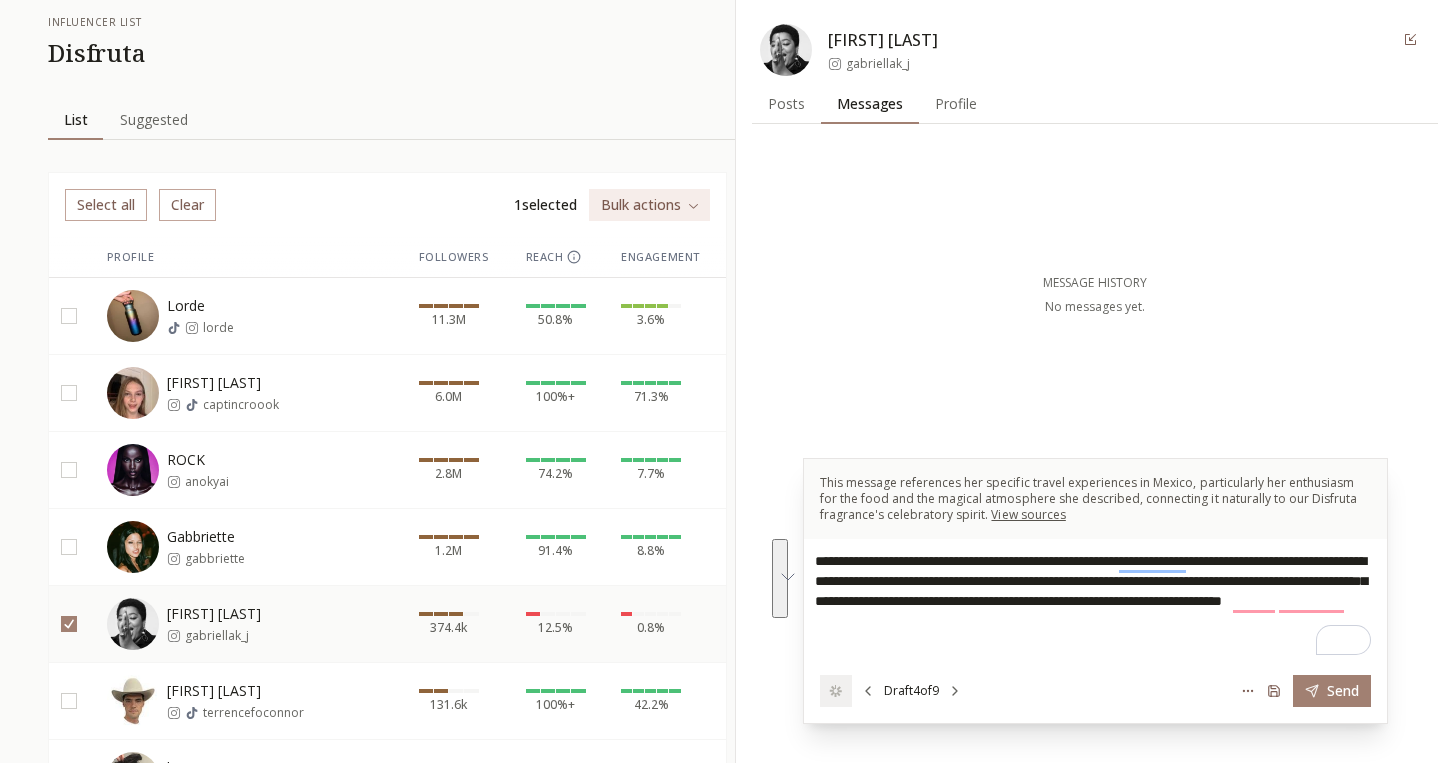 drag, startPoint x: 1158, startPoint y: 618, endPoint x: 810, endPoint y: 548, distance: 354.97043 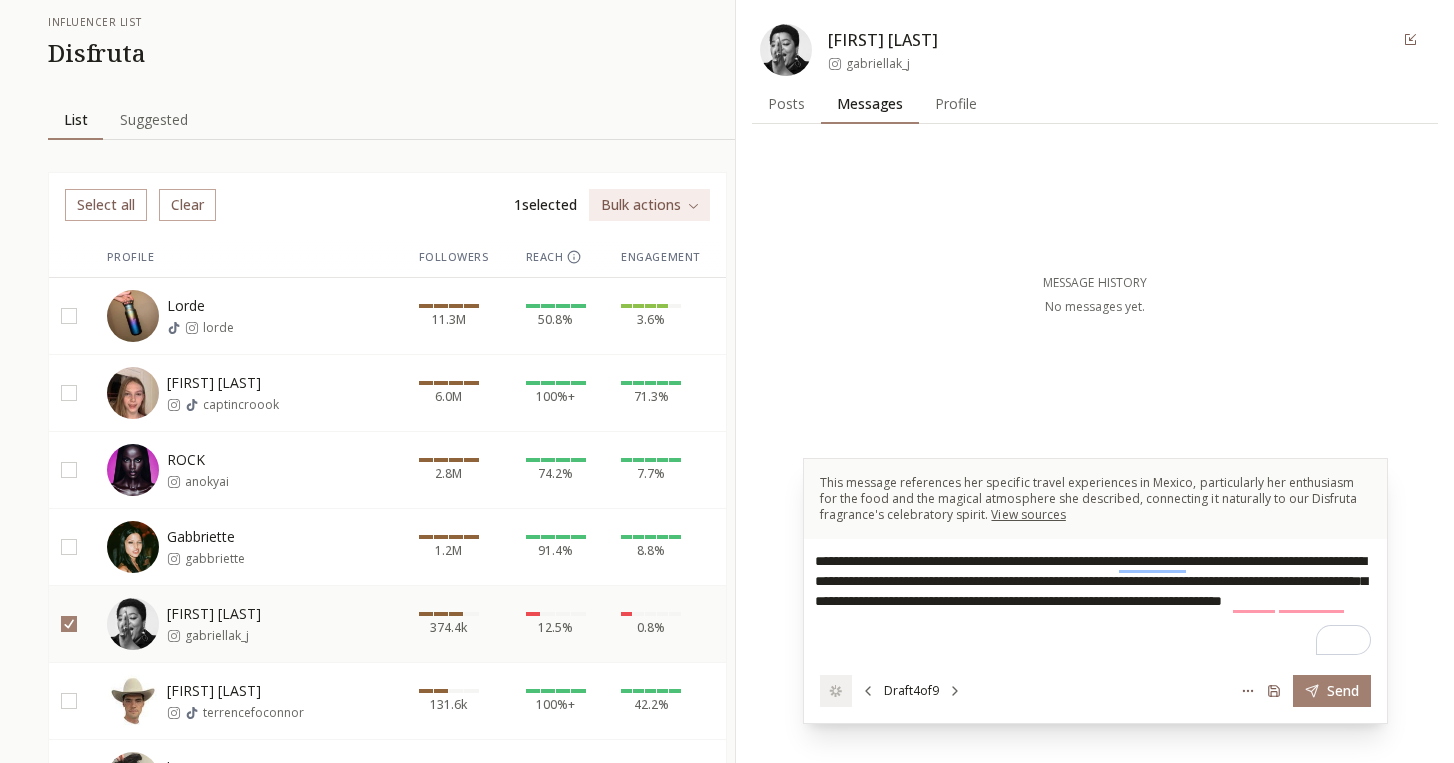 click on "**********" at bounding box center (1095, 599) 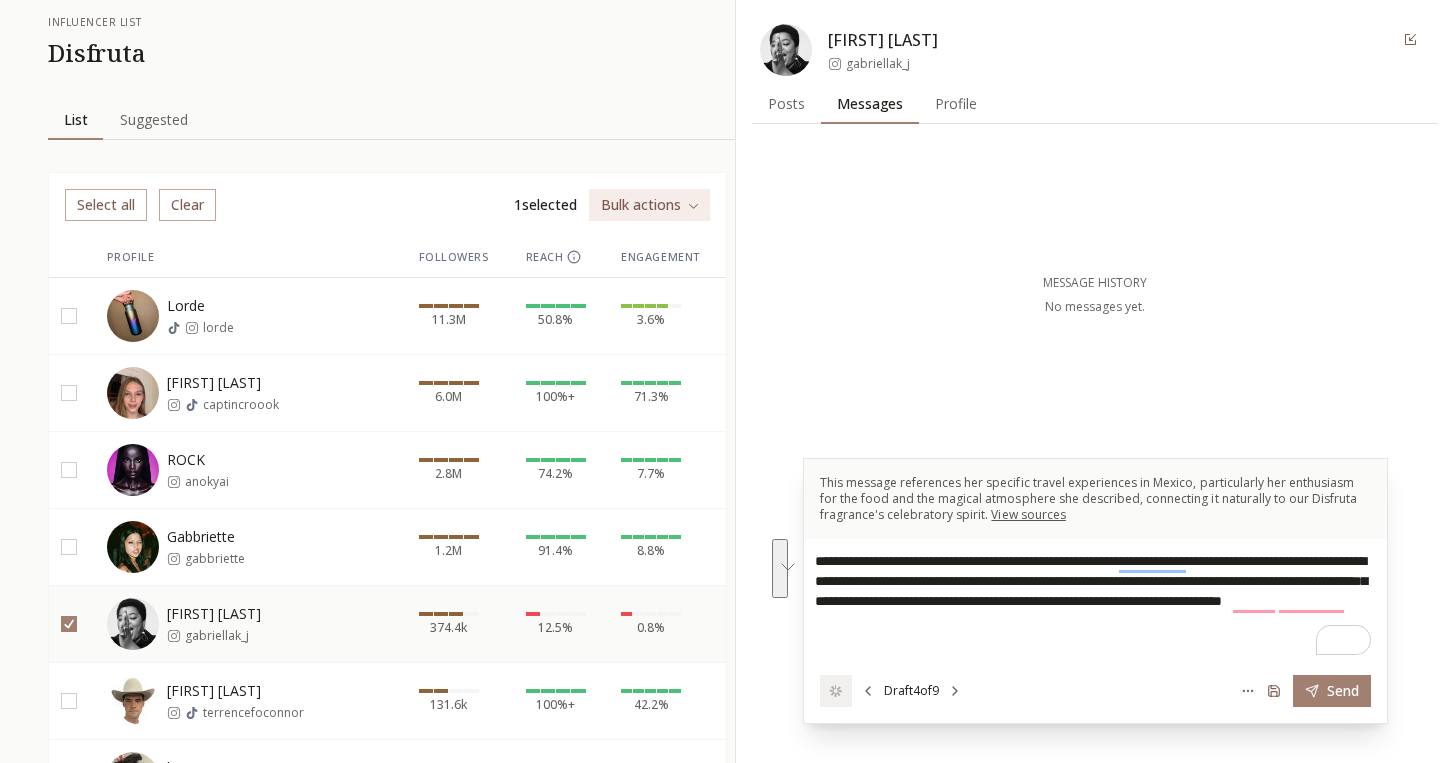 click on "**********" at bounding box center (1095, 599) 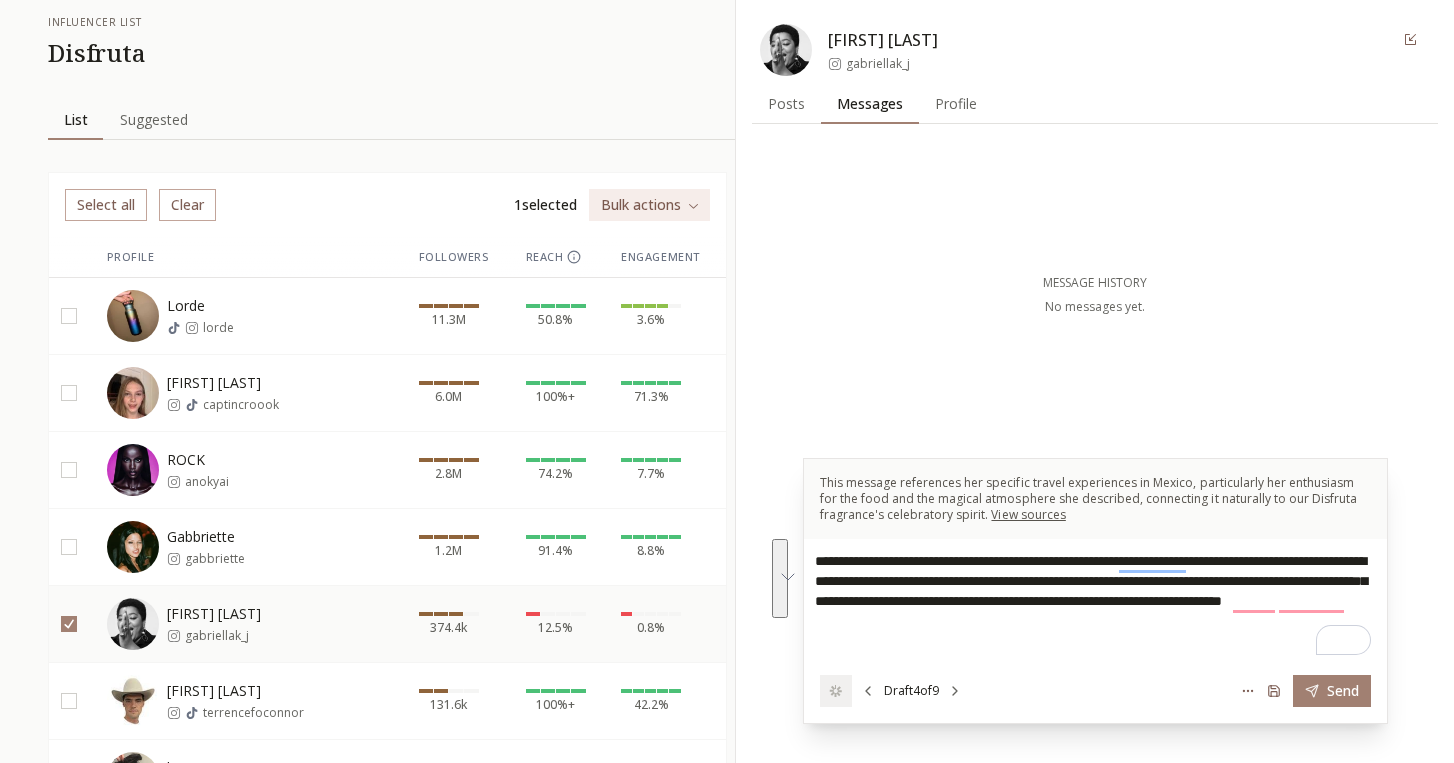 drag, startPoint x: 1156, startPoint y: 635, endPoint x: 742, endPoint y: 556, distance: 421.47003 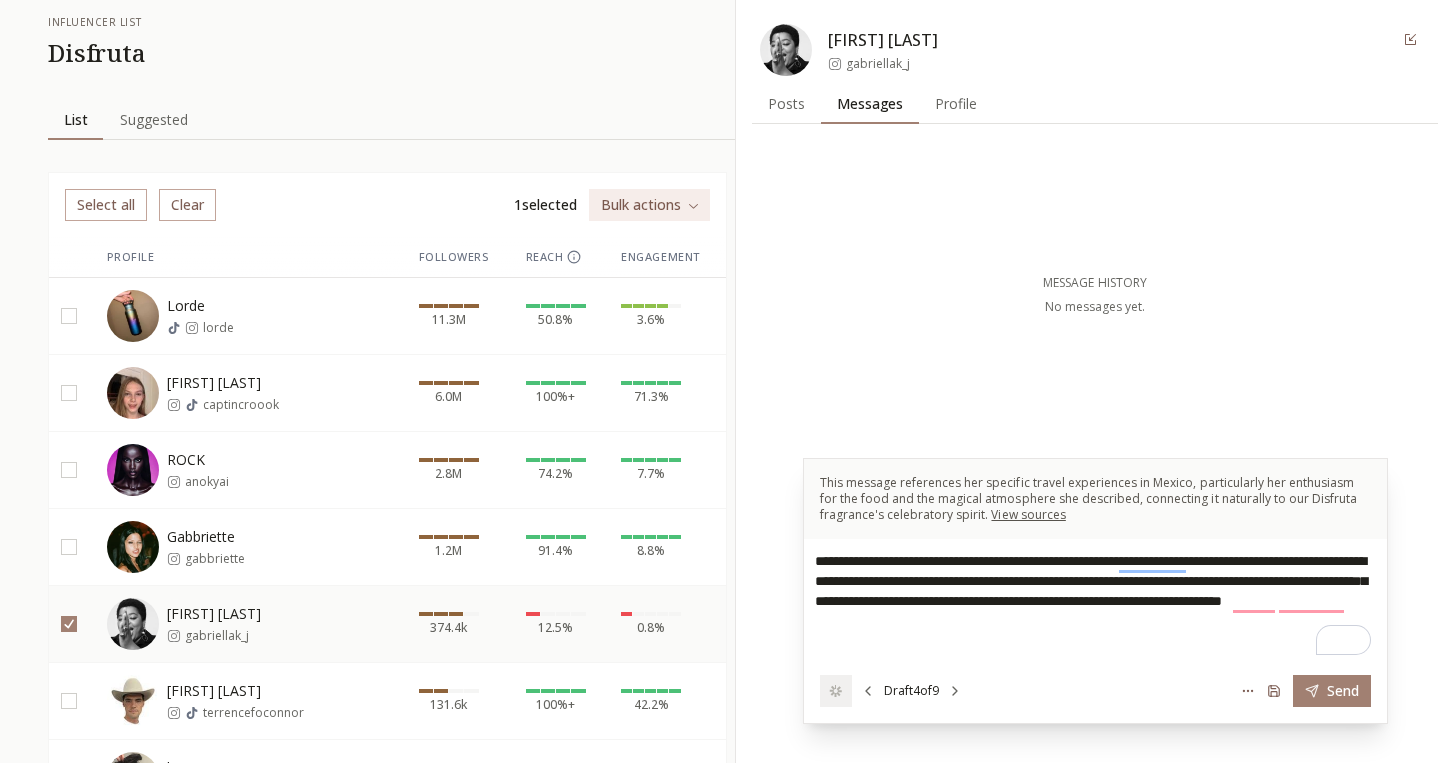 click at bounding box center [69, 624] 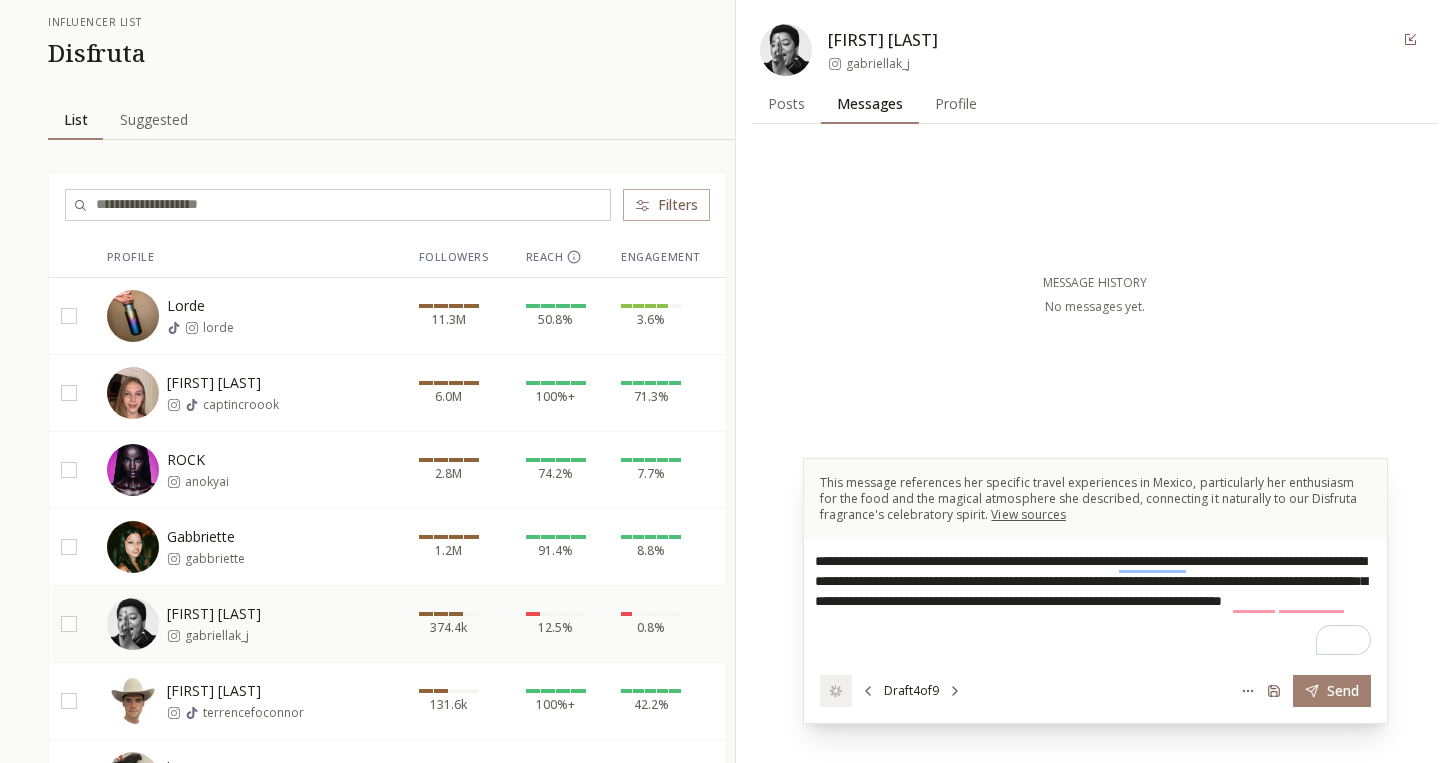 type on "**********" 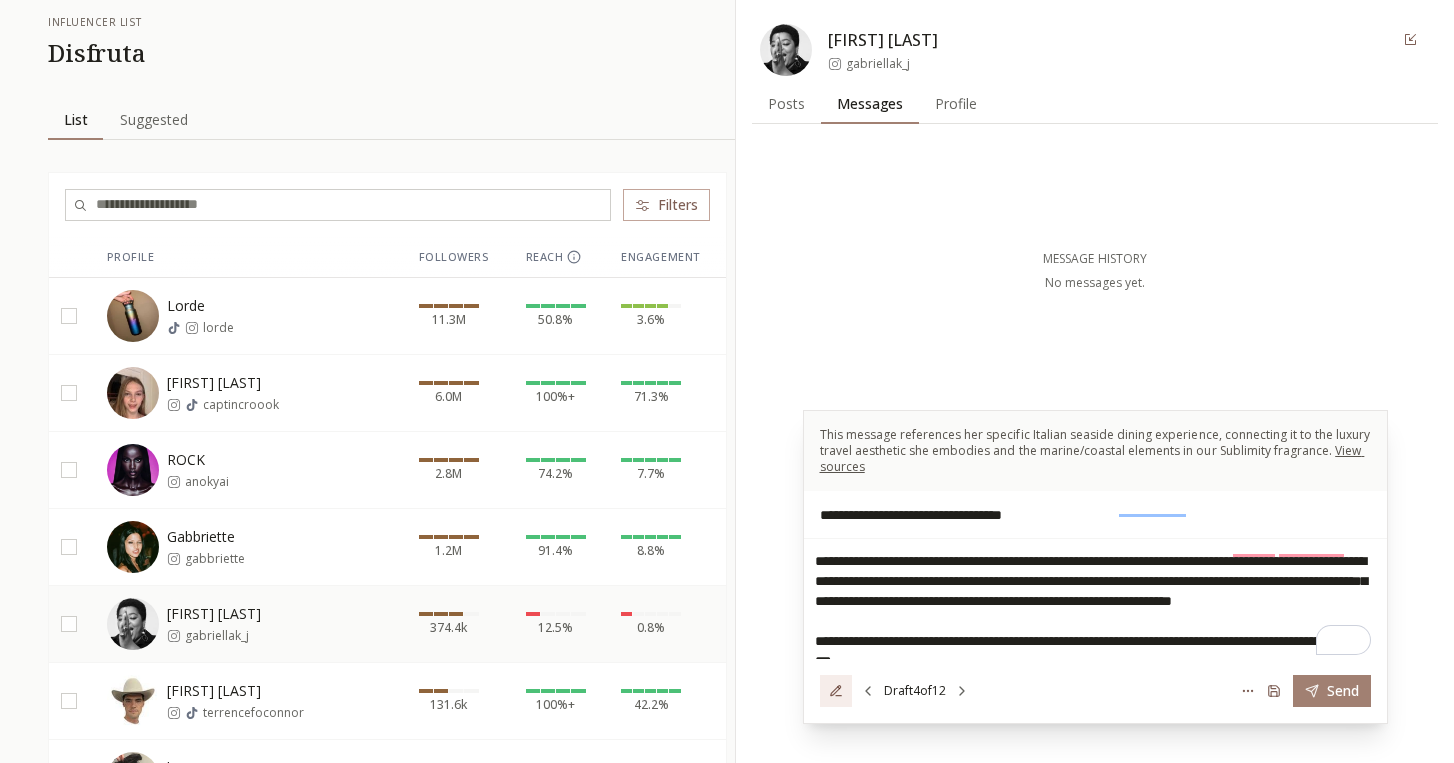 click at bounding box center (69, 547) 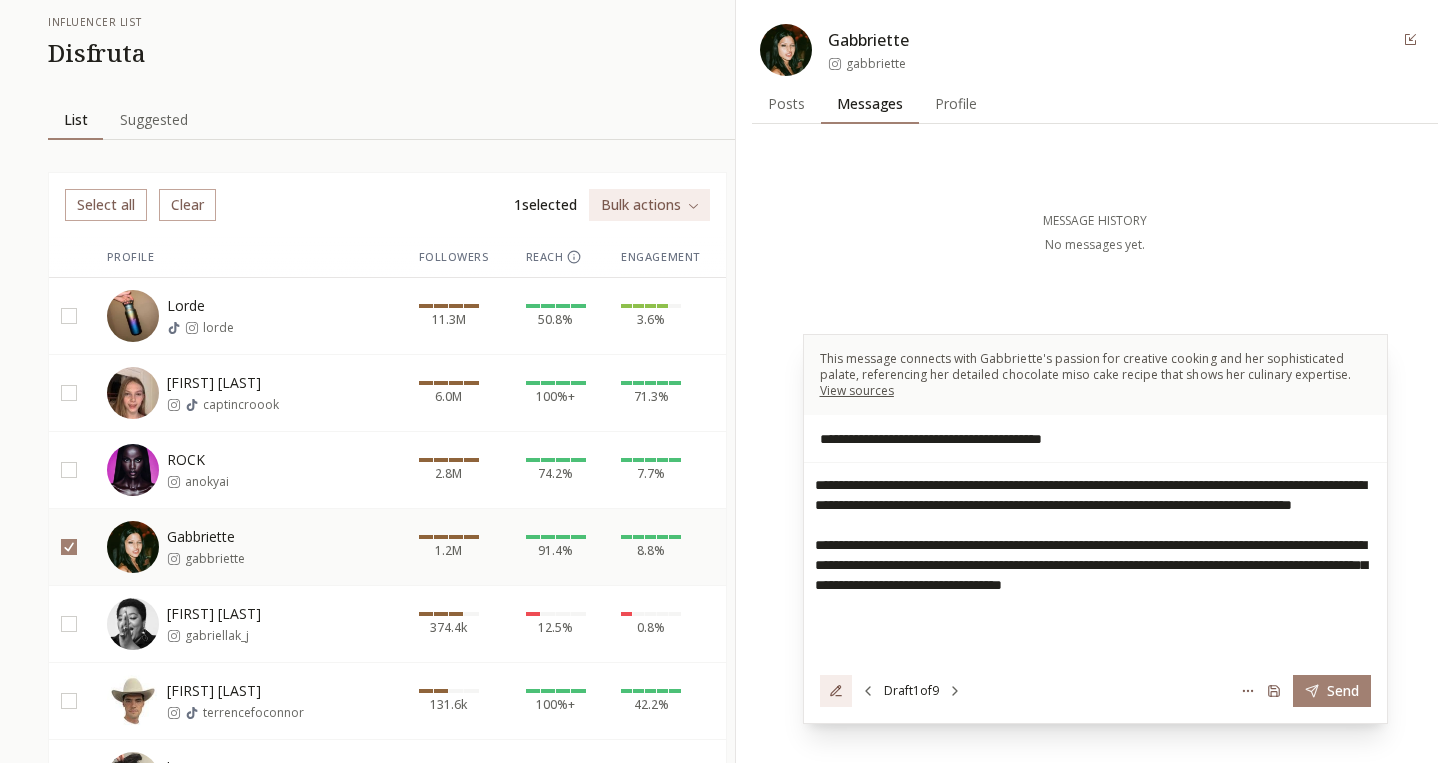 click at bounding box center [69, 624] 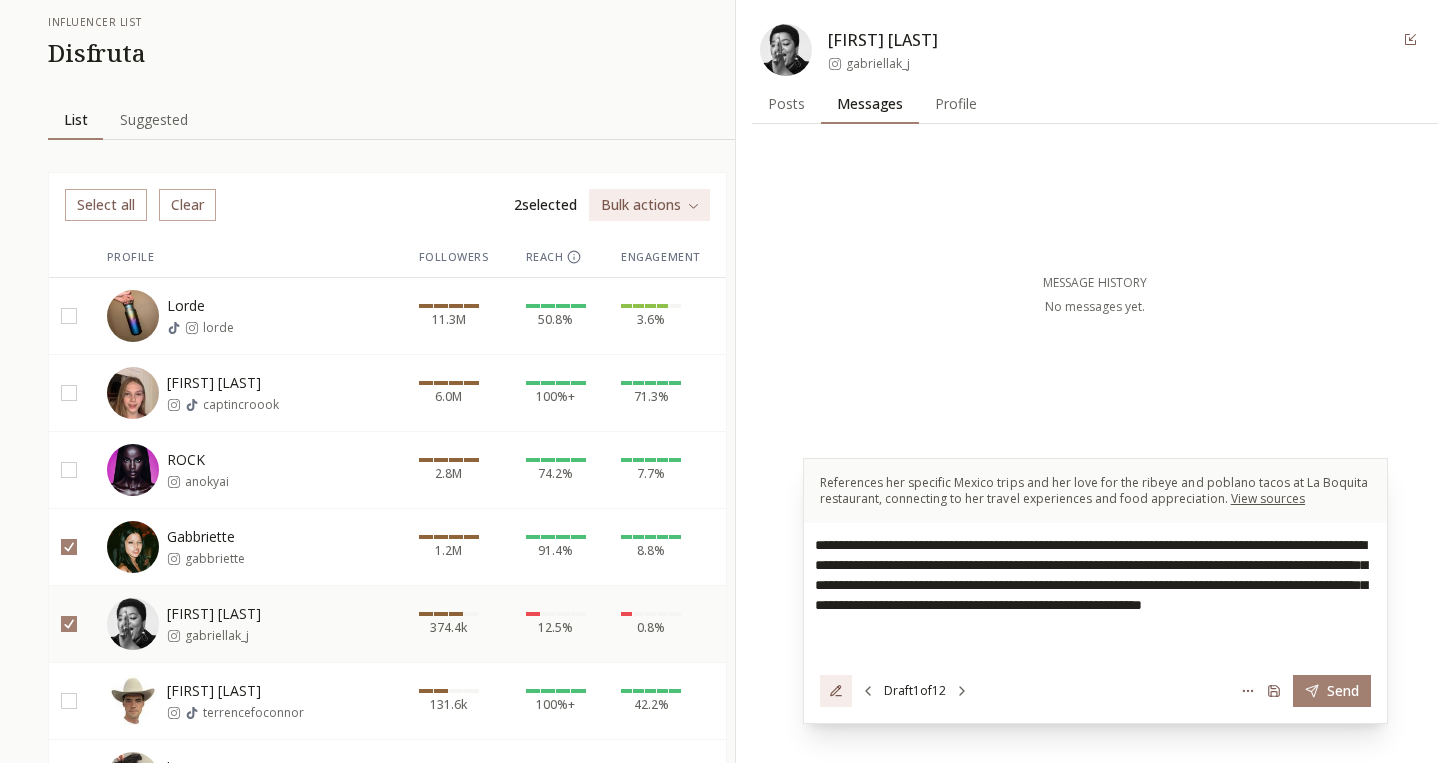 click at bounding box center (69, 701) 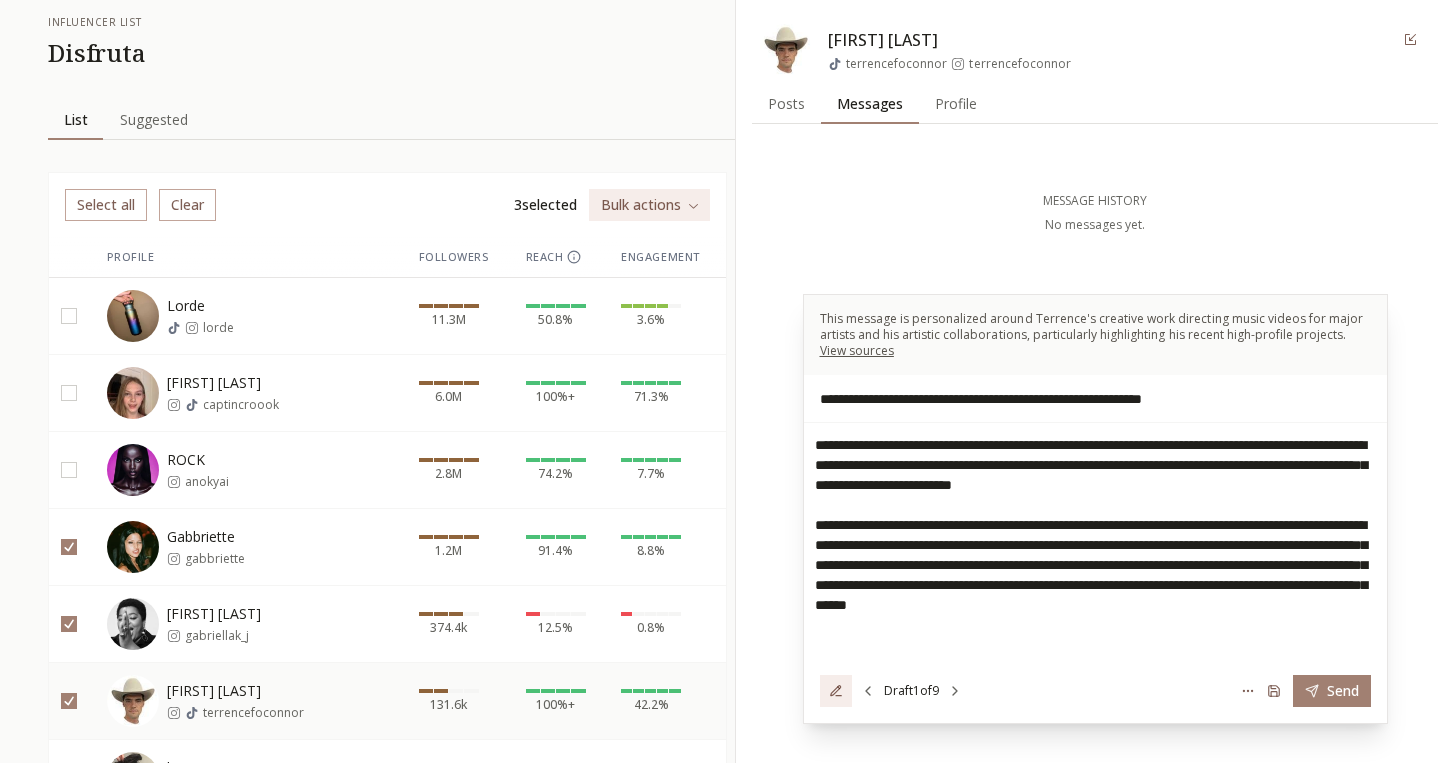 click 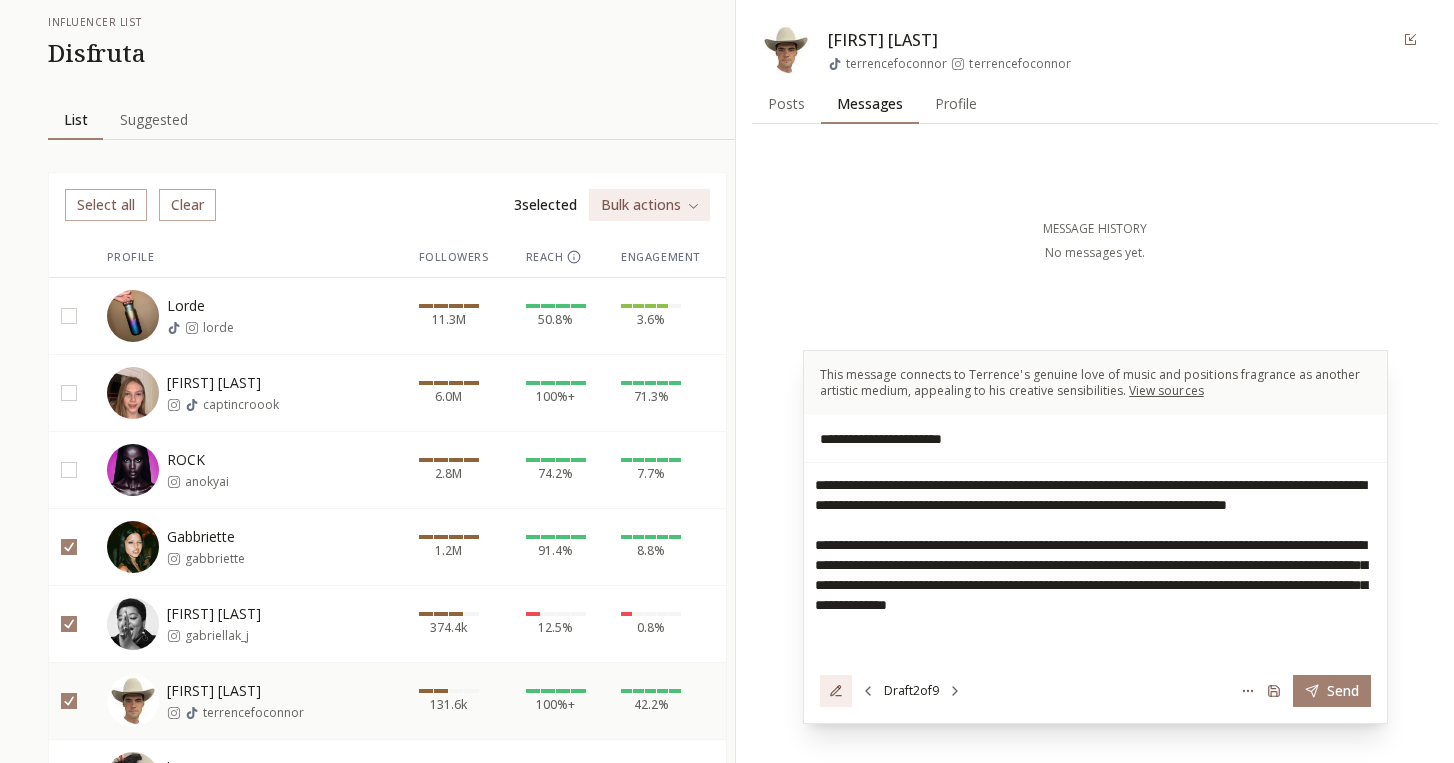 click 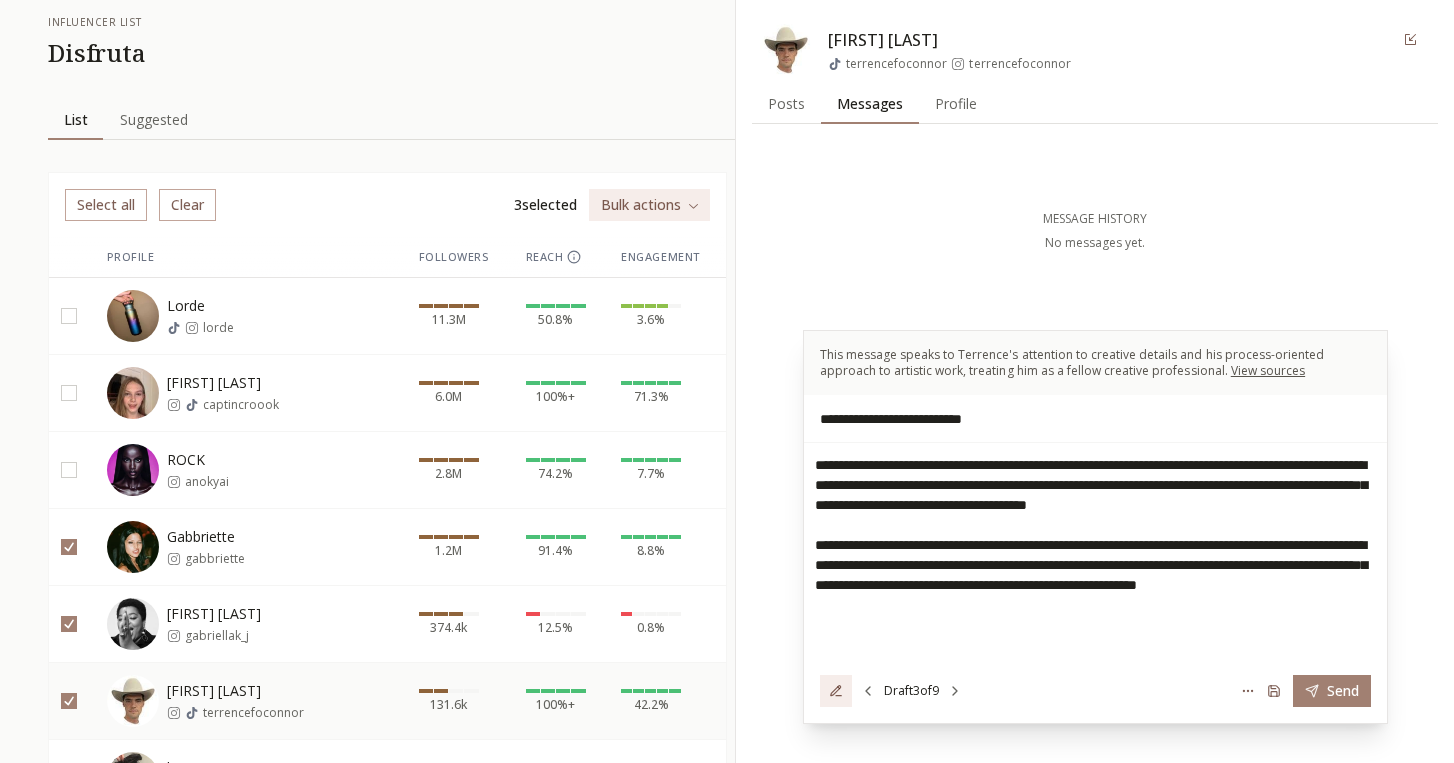click 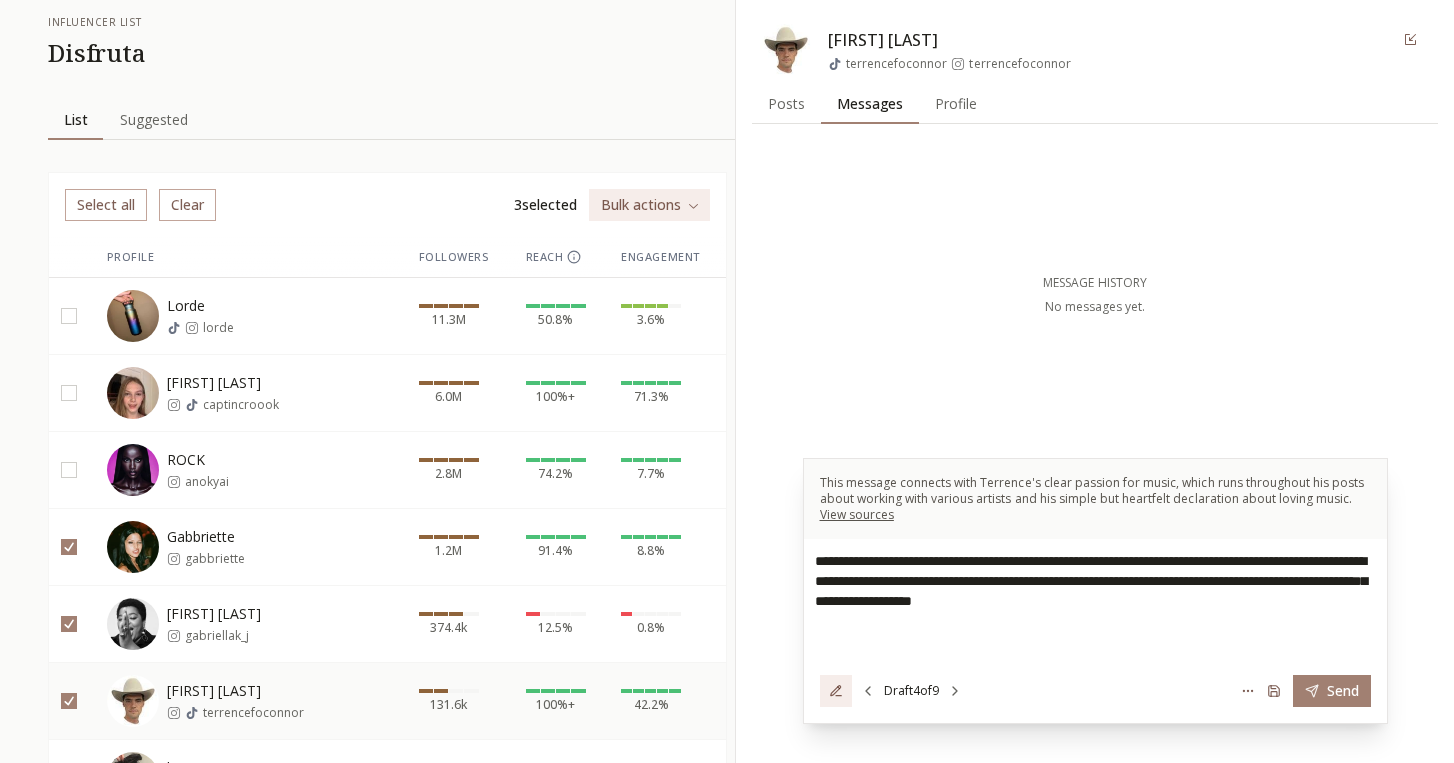 click 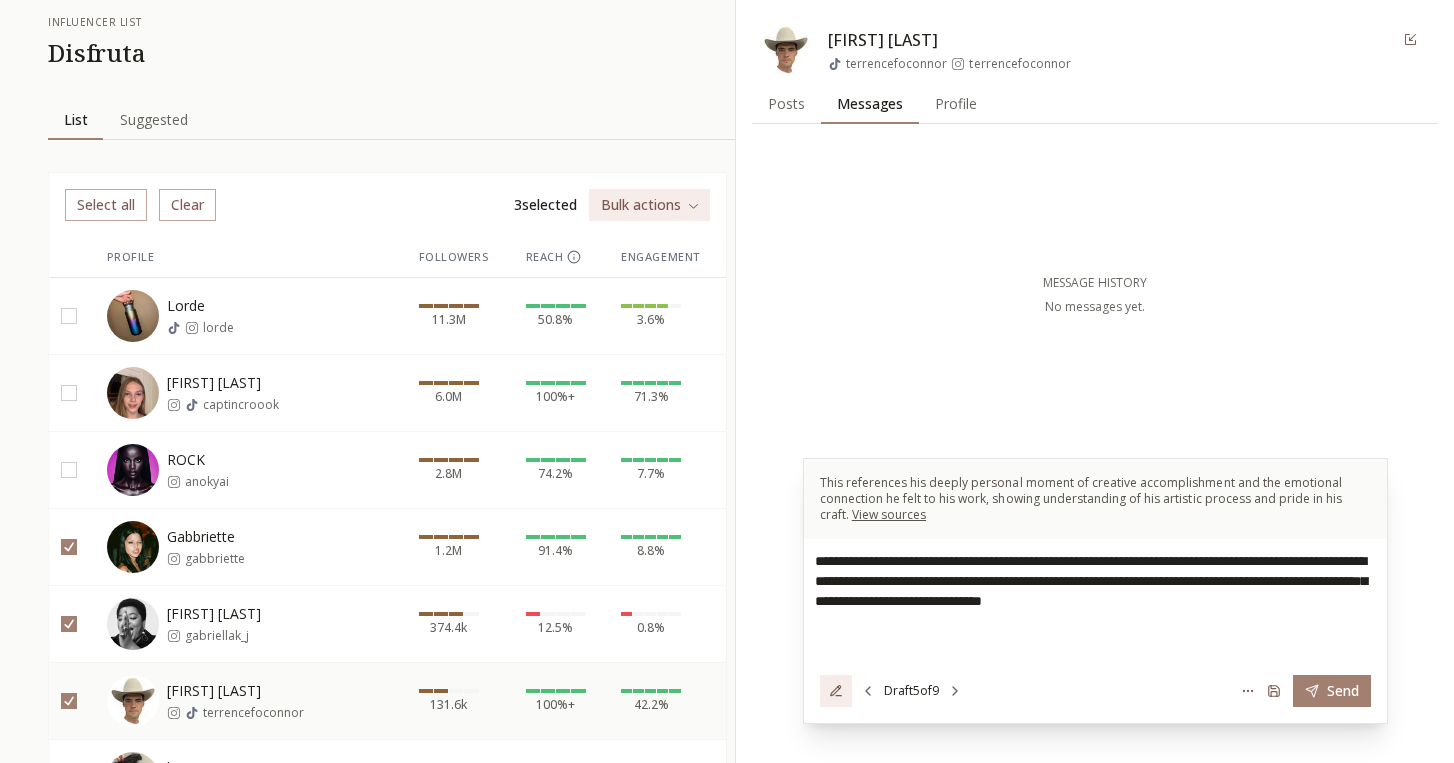 click 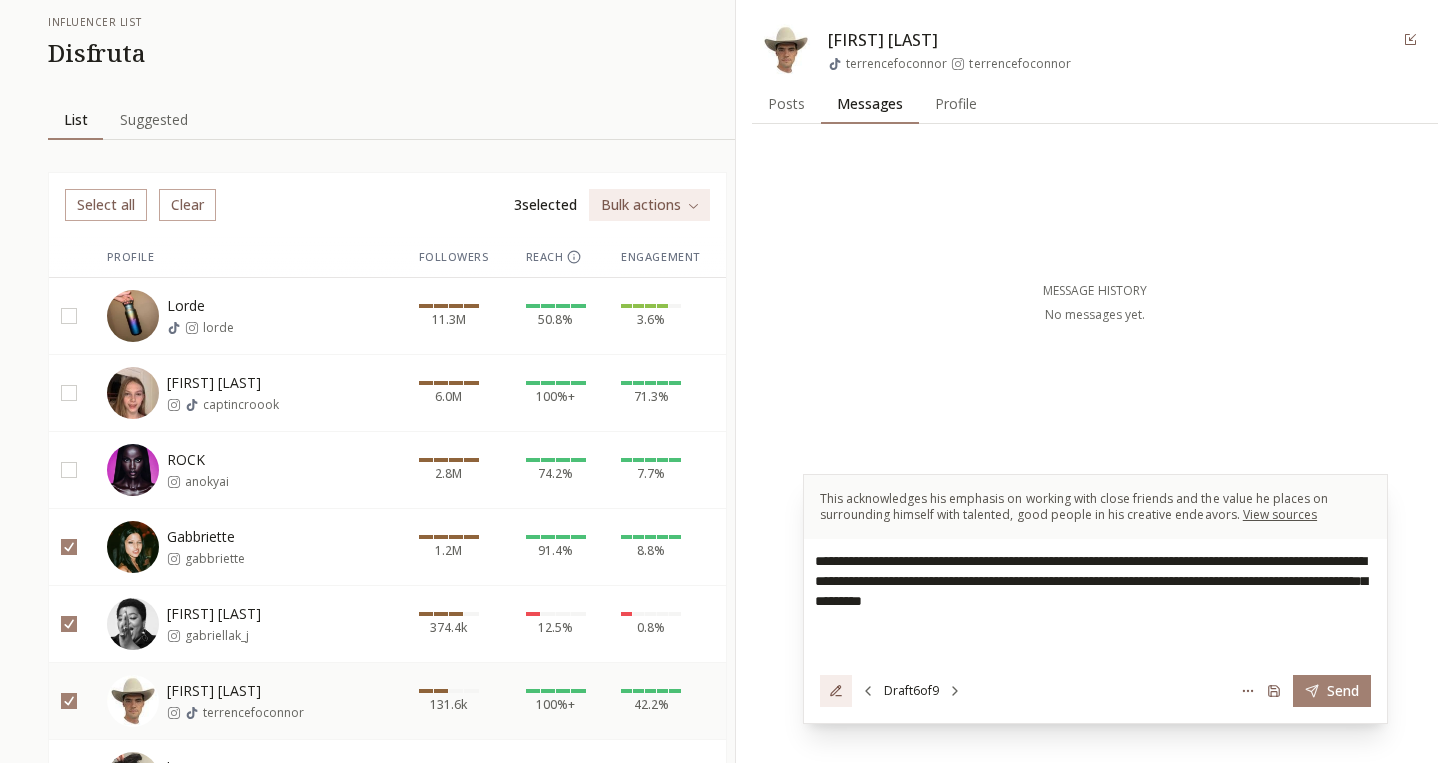 click 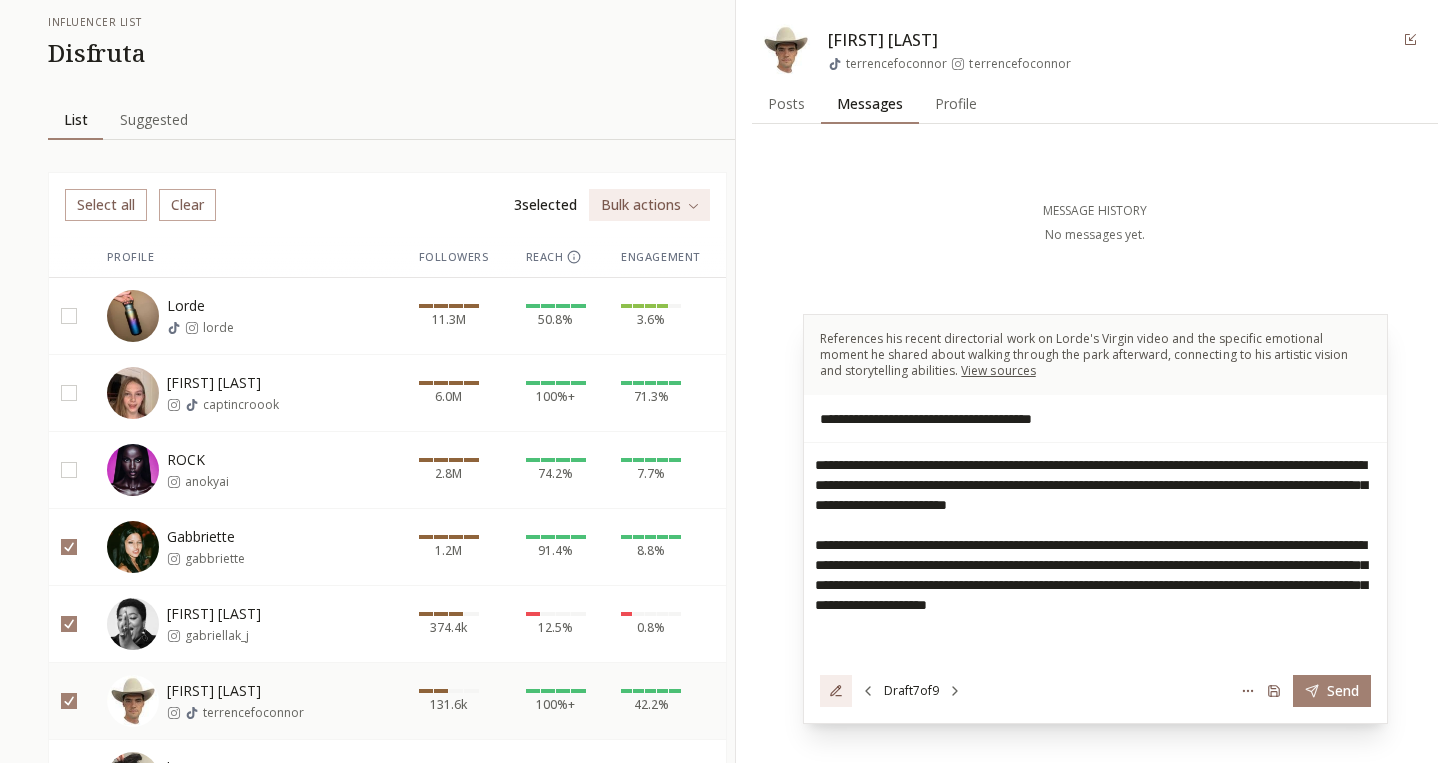 click on "Select all" at bounding box center (106, 205) 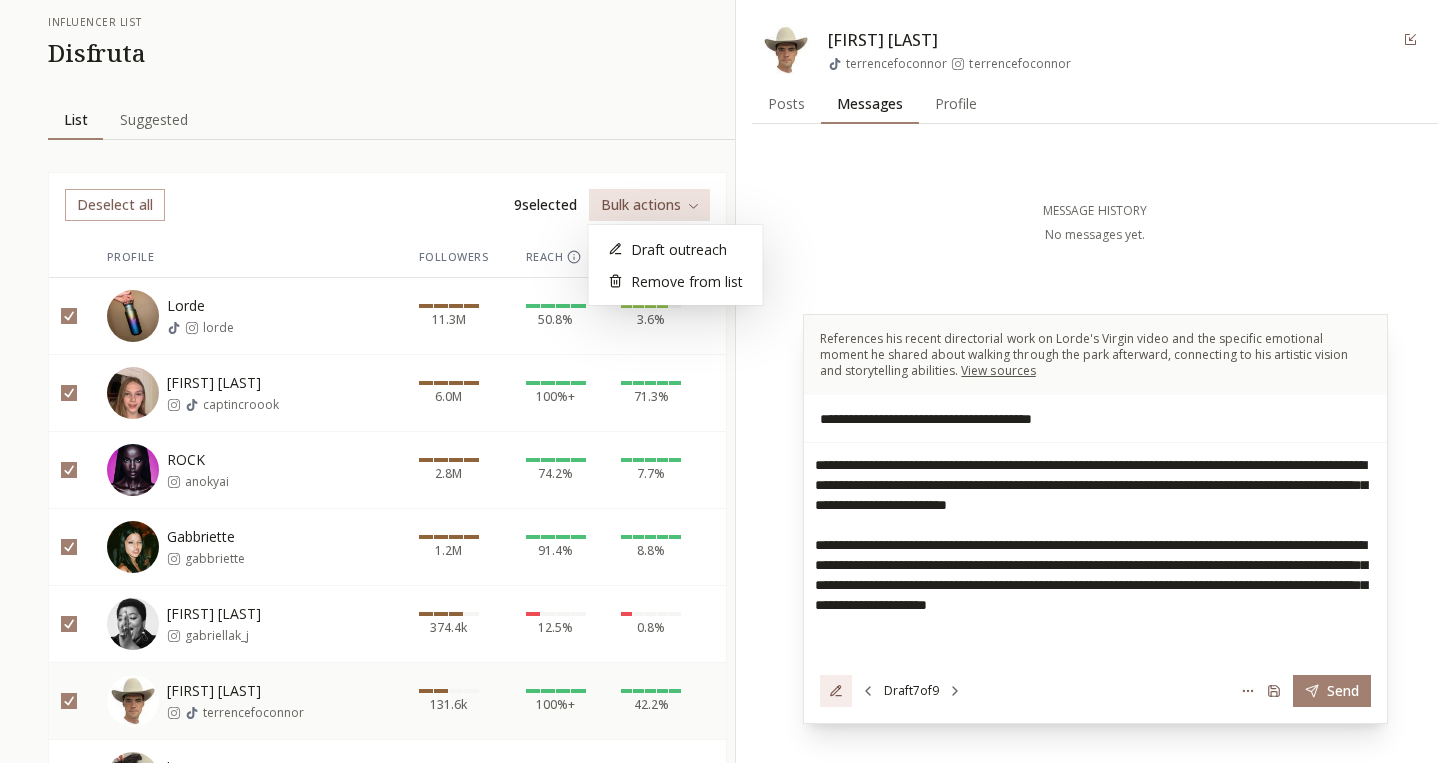 click on "**********" at bounding box center [727, 495] 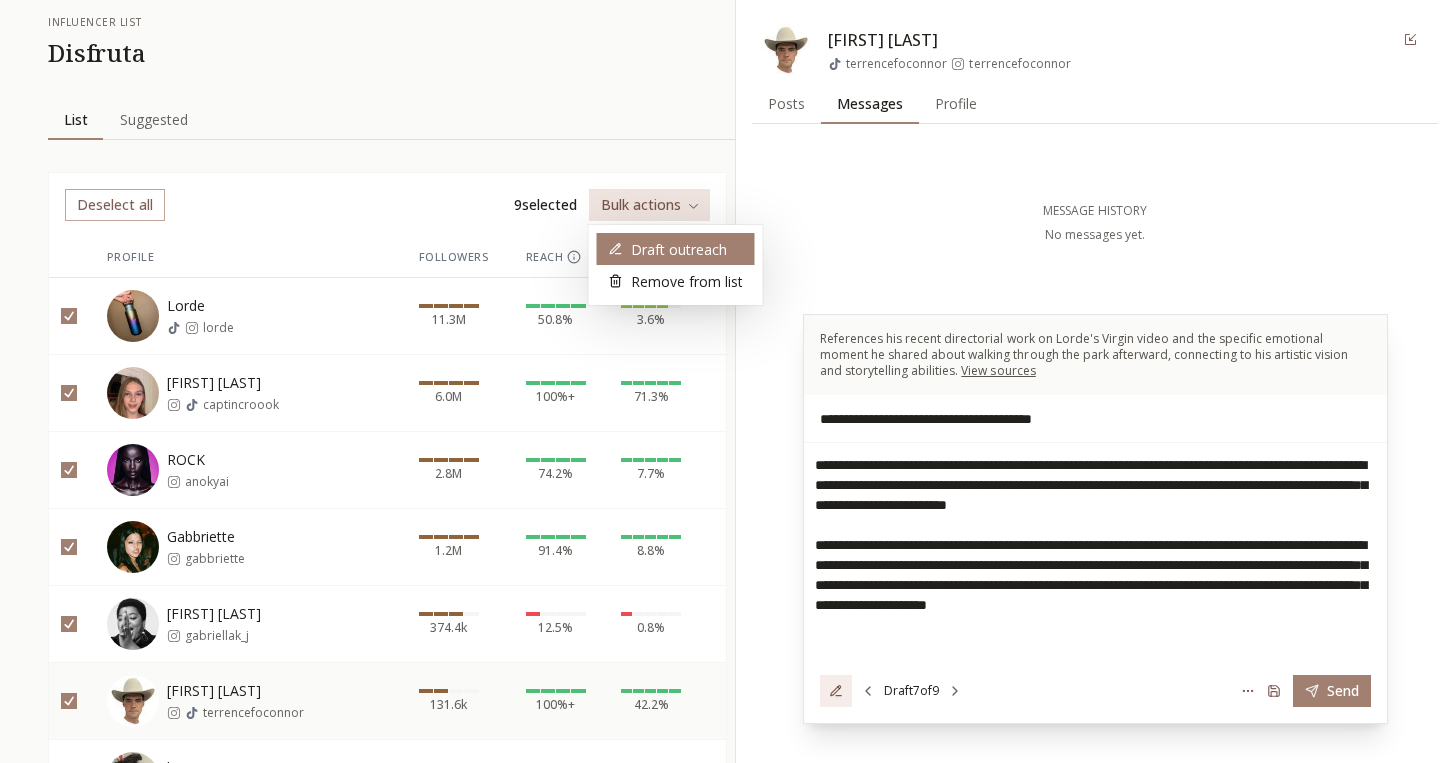 click on "Draft outreach" at bounding box center [679, 249] 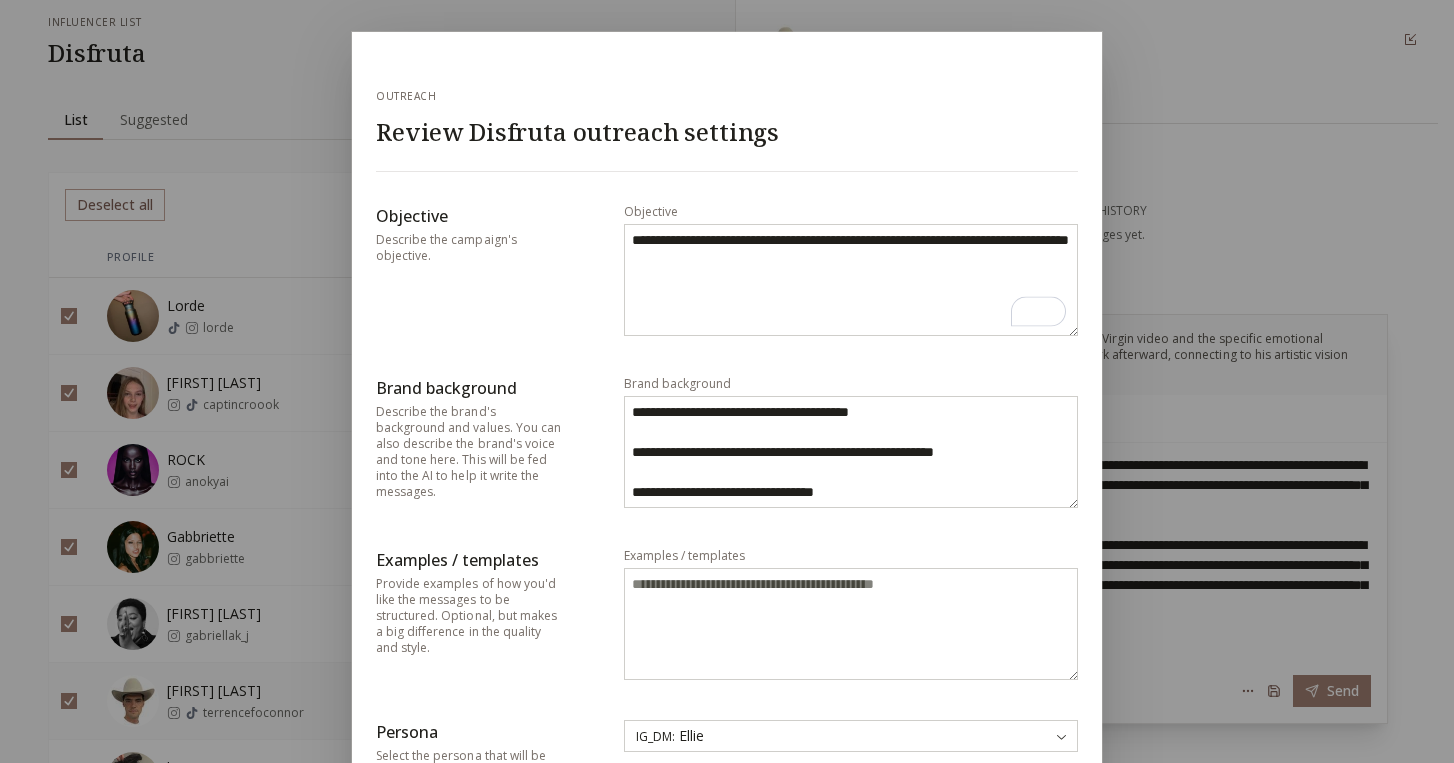 scroll, scrollTop: 171, scrollLeft: 0, axis: vertical 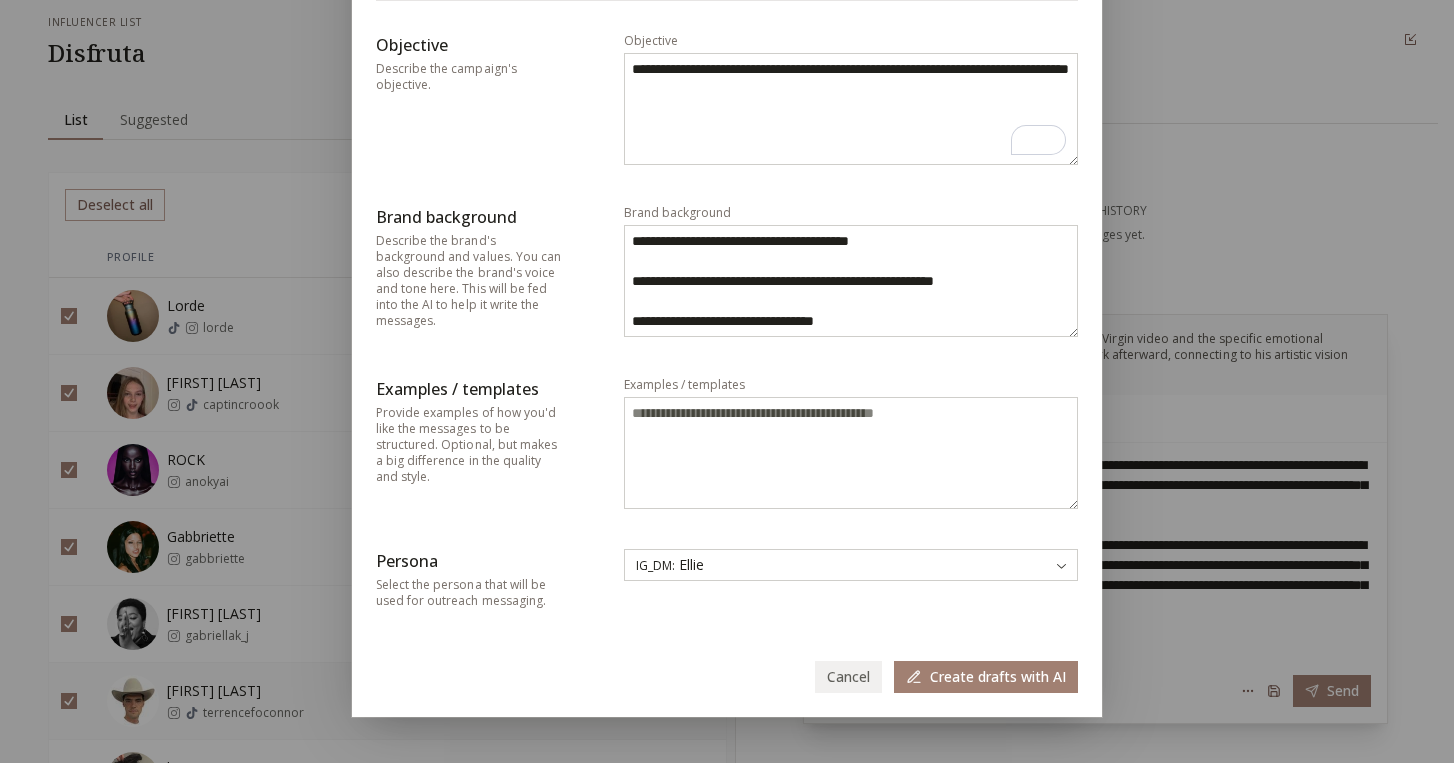 click on "Create drafts with AI" at bounding box center [986, 677] 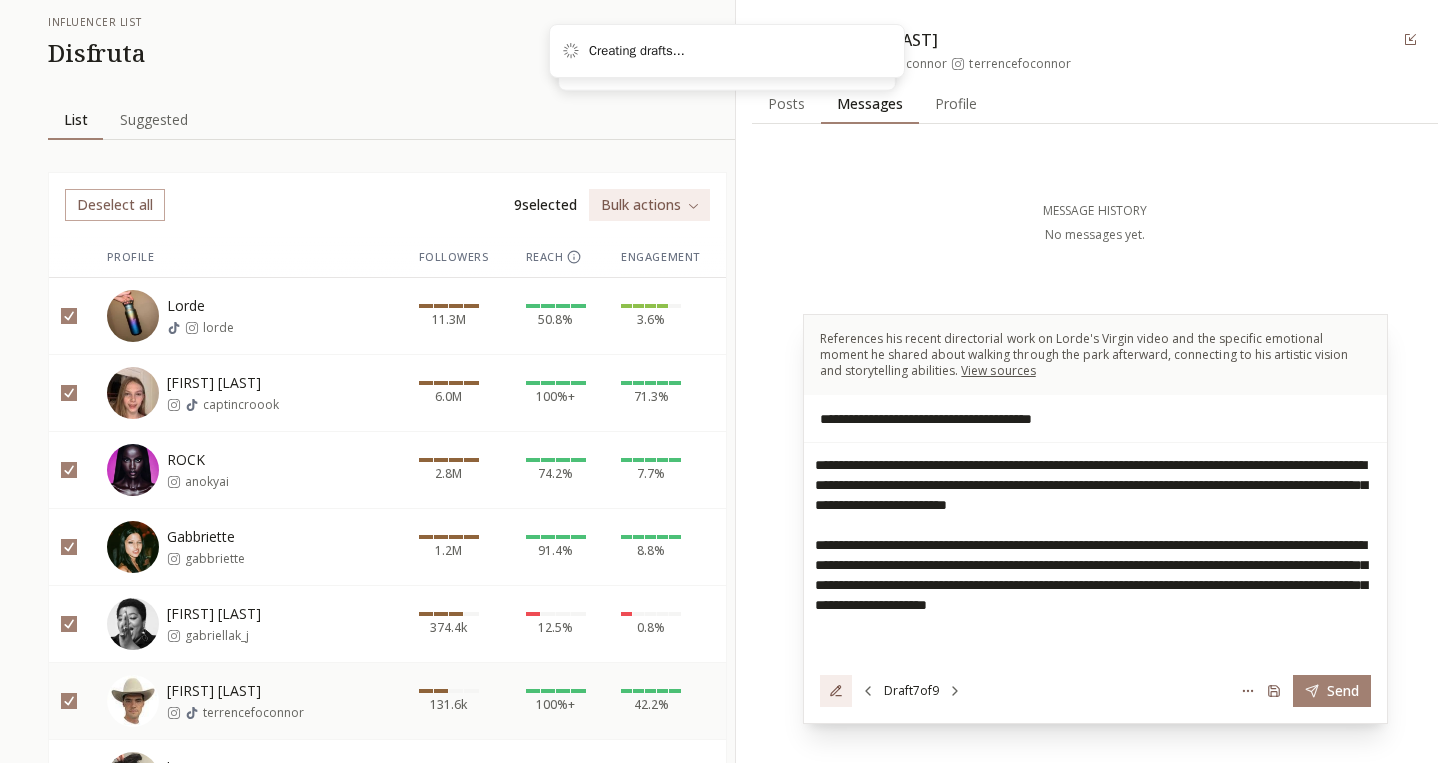 scroll, scrollTop: 0, scrollLeft: 0, axis: both 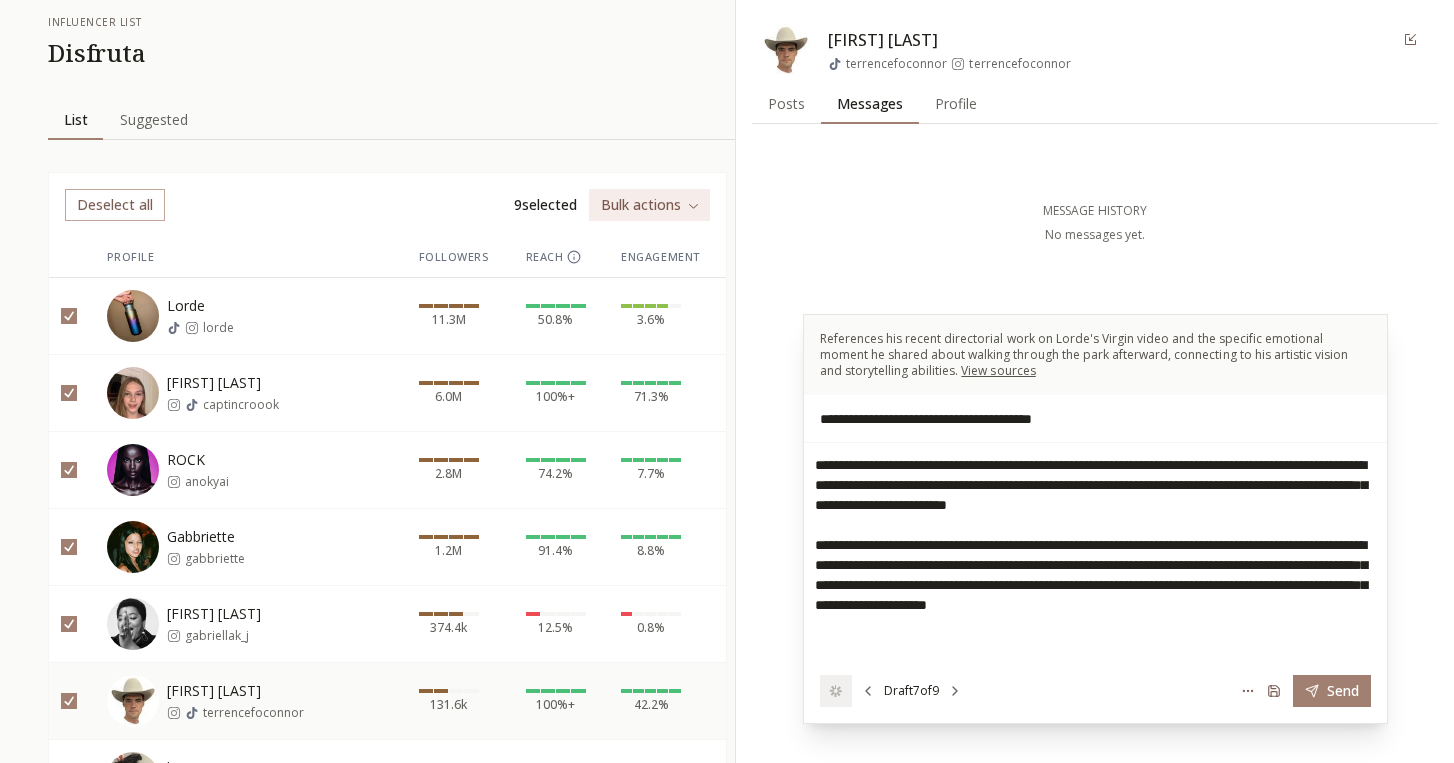 click on "ROCK anokyai" at bounding box center [232, 470] 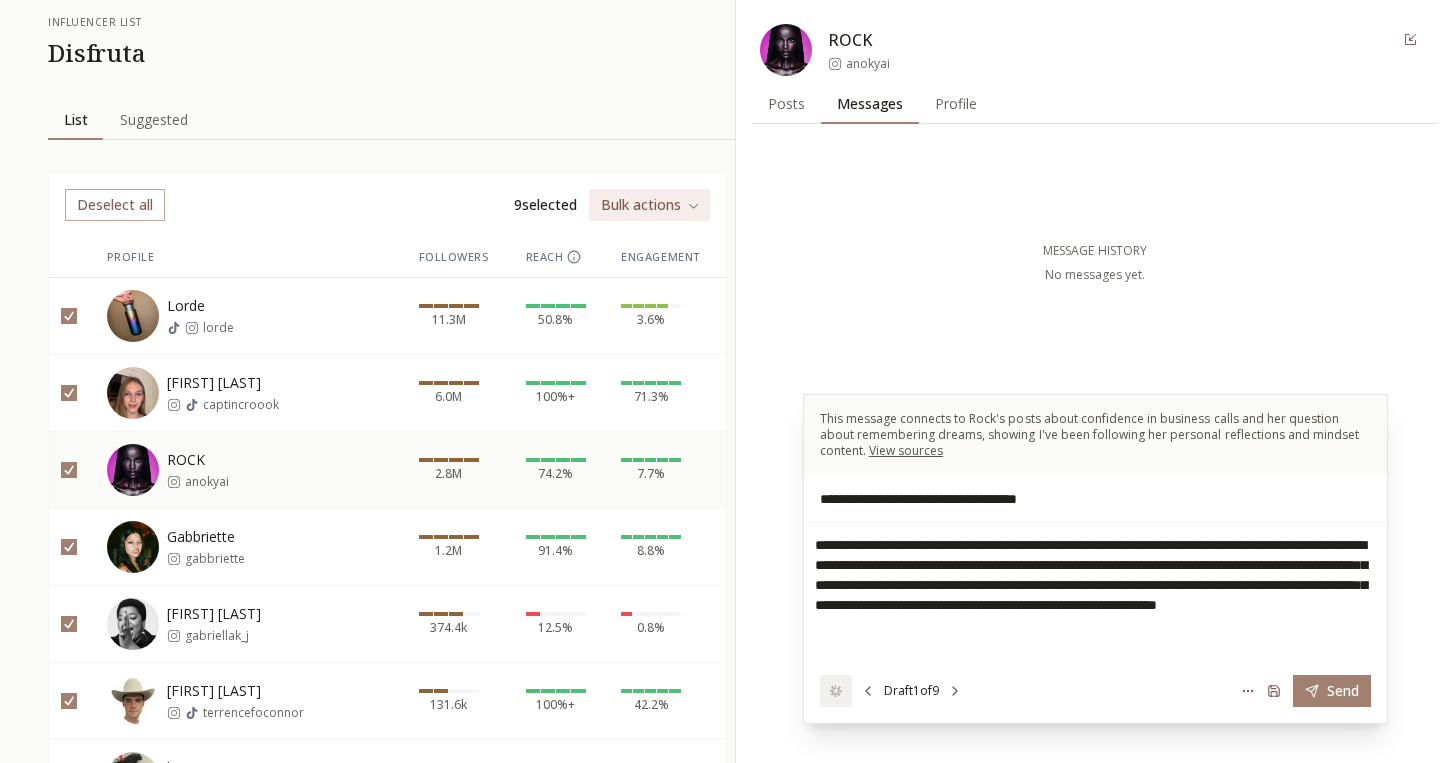 scroll, scrollTop: 1, scrollLeft: 0, axis: vertical 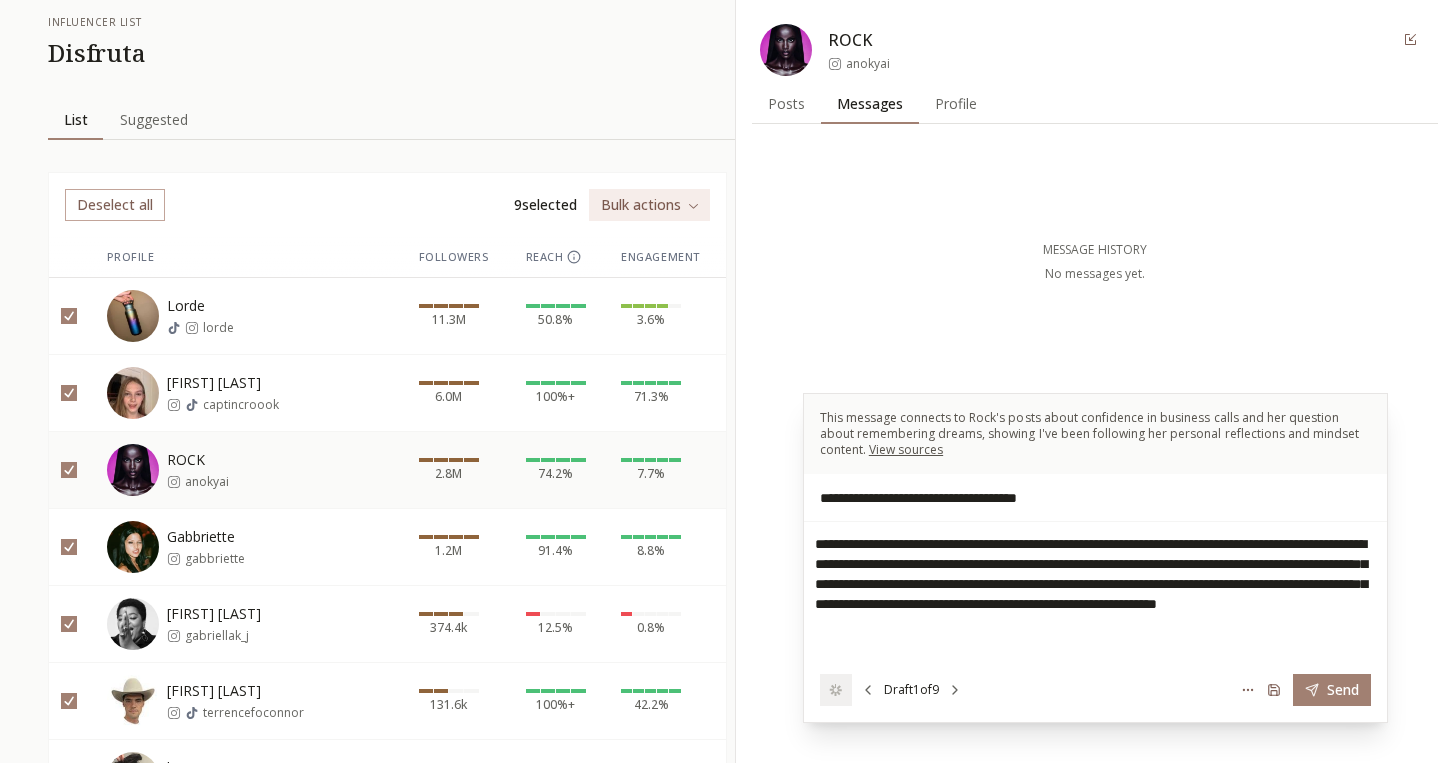 click 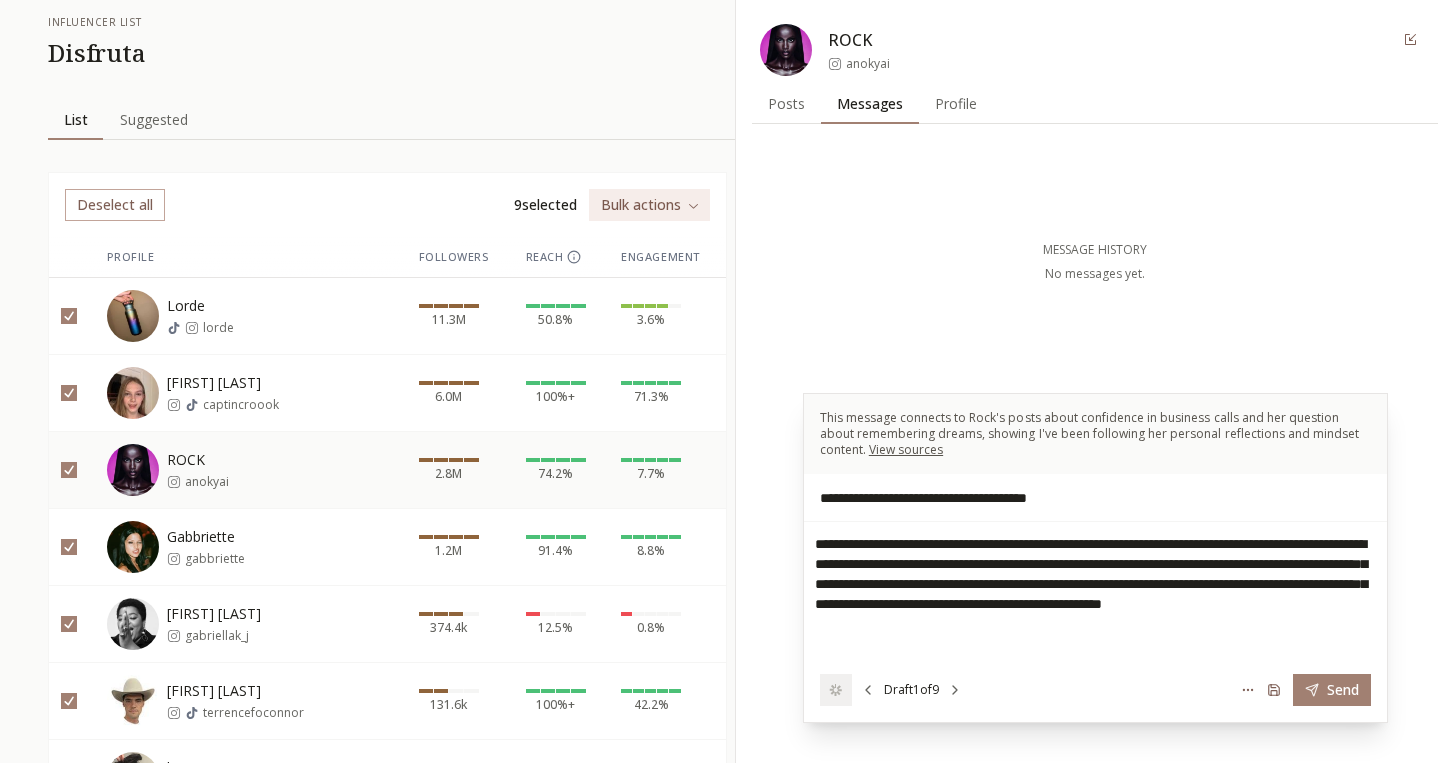 click 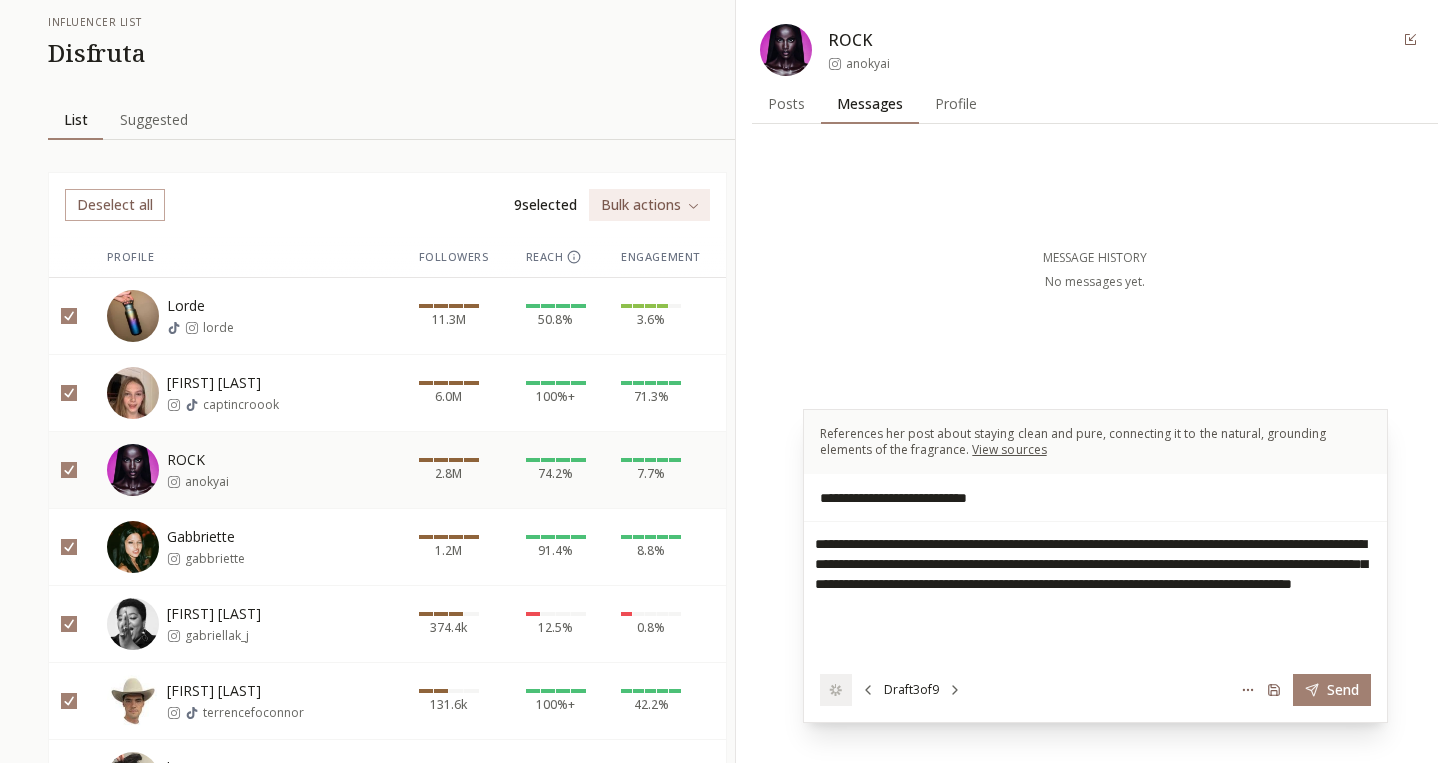 click 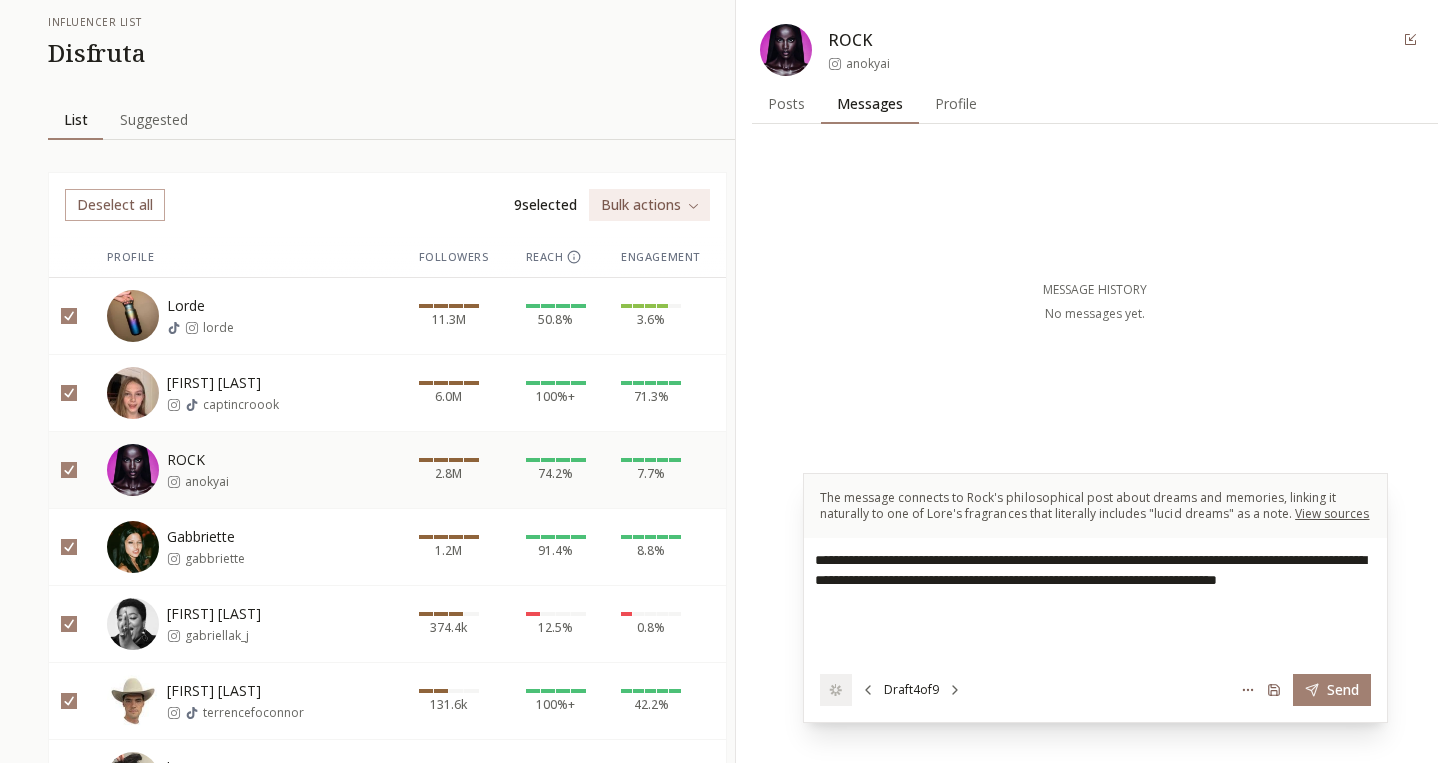 click 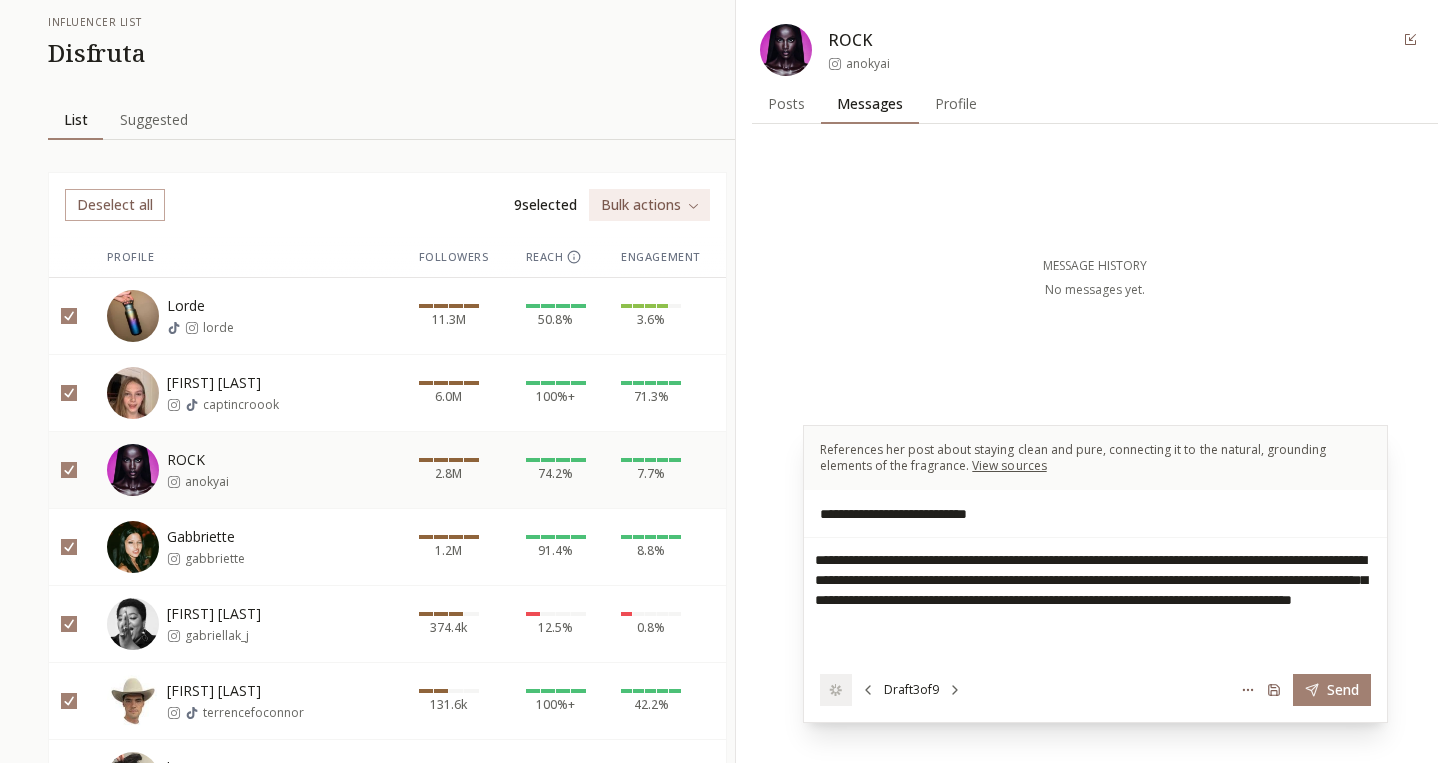 click 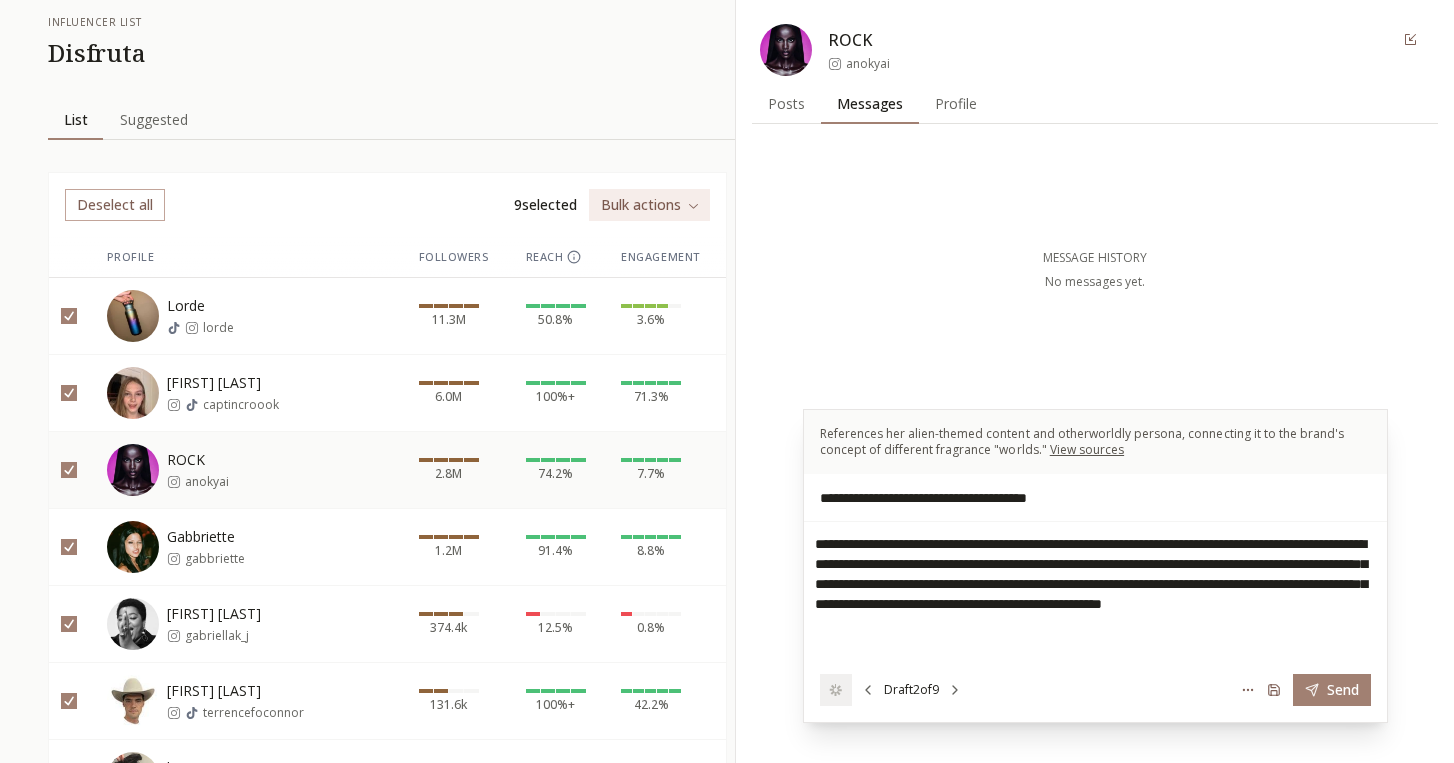 click 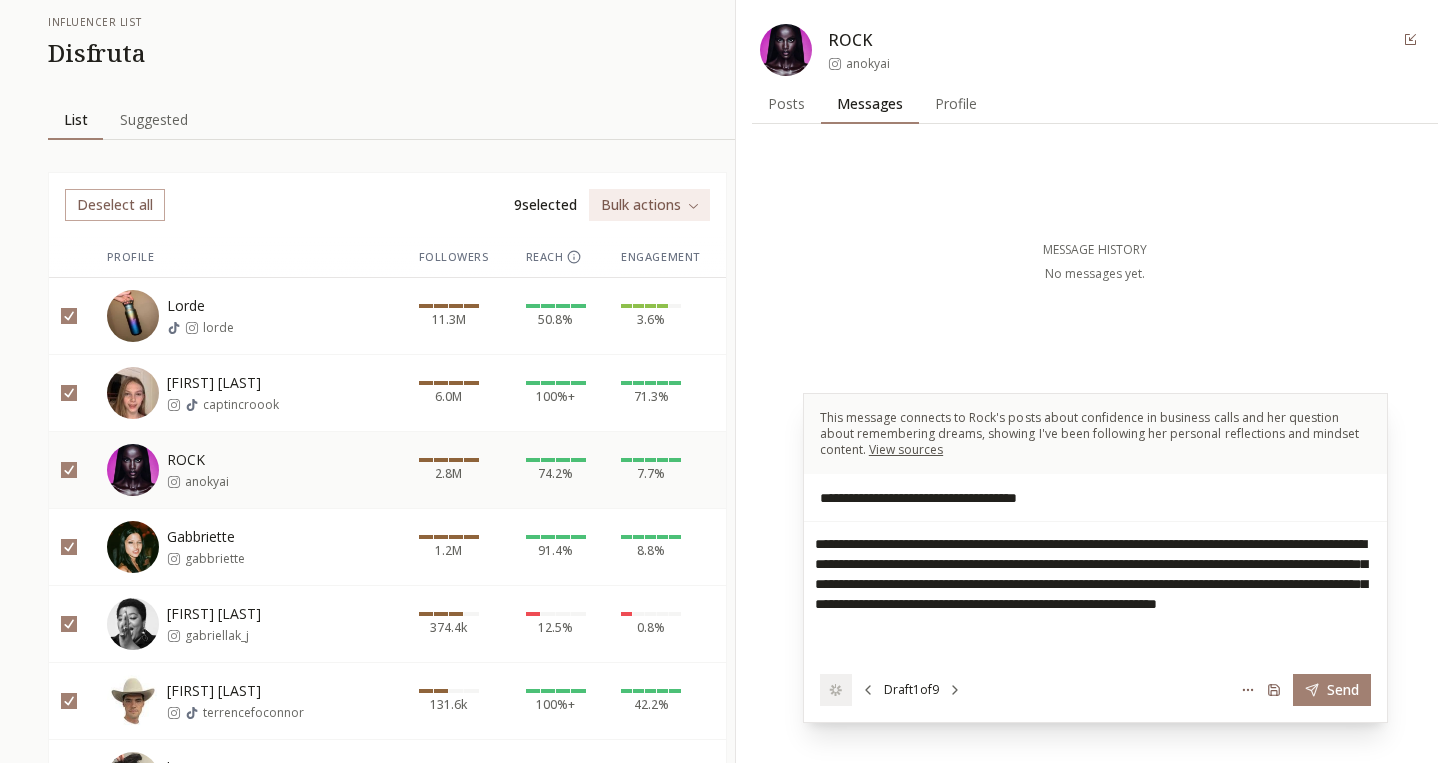 click at bounding box center [72, 257] 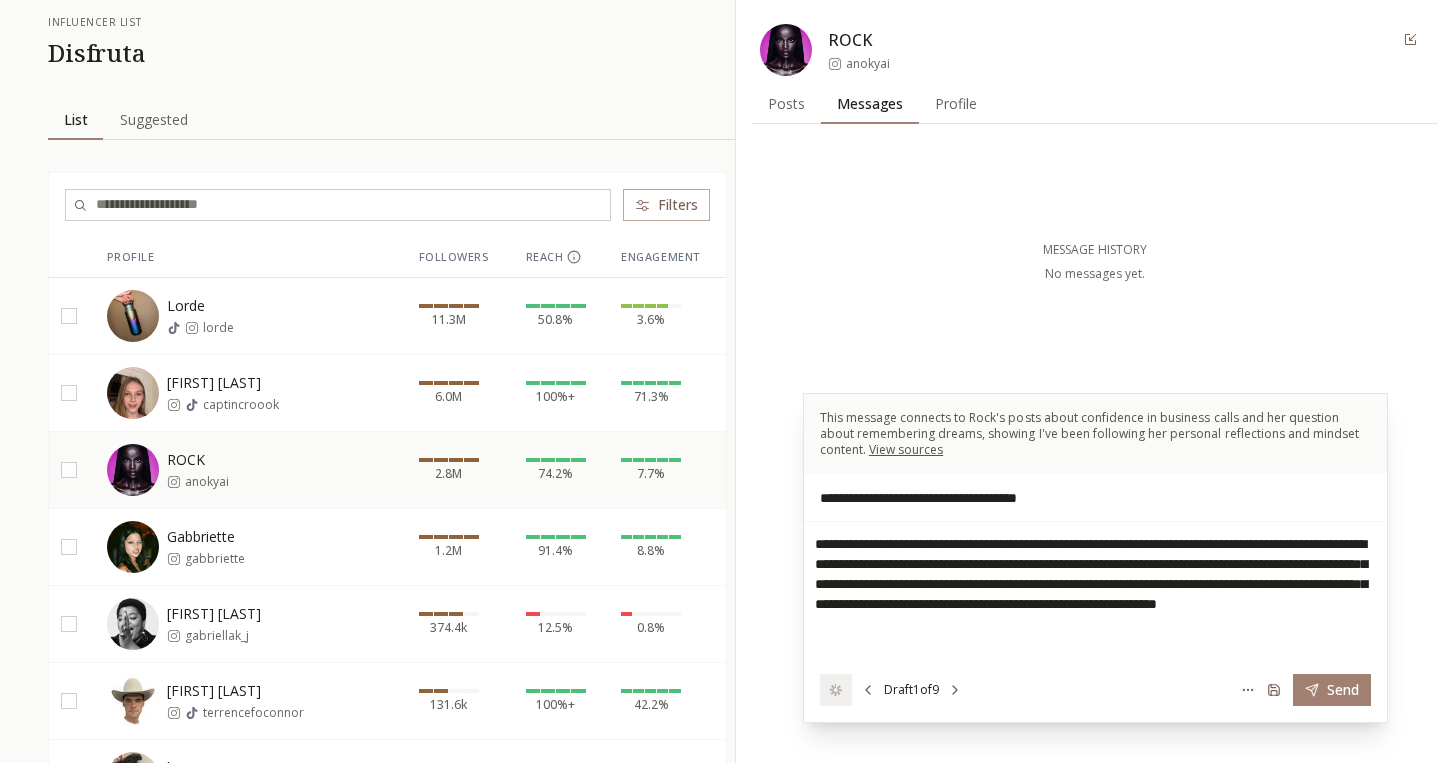 click on "Suggested Suggested" at bounding box center [154, 120] 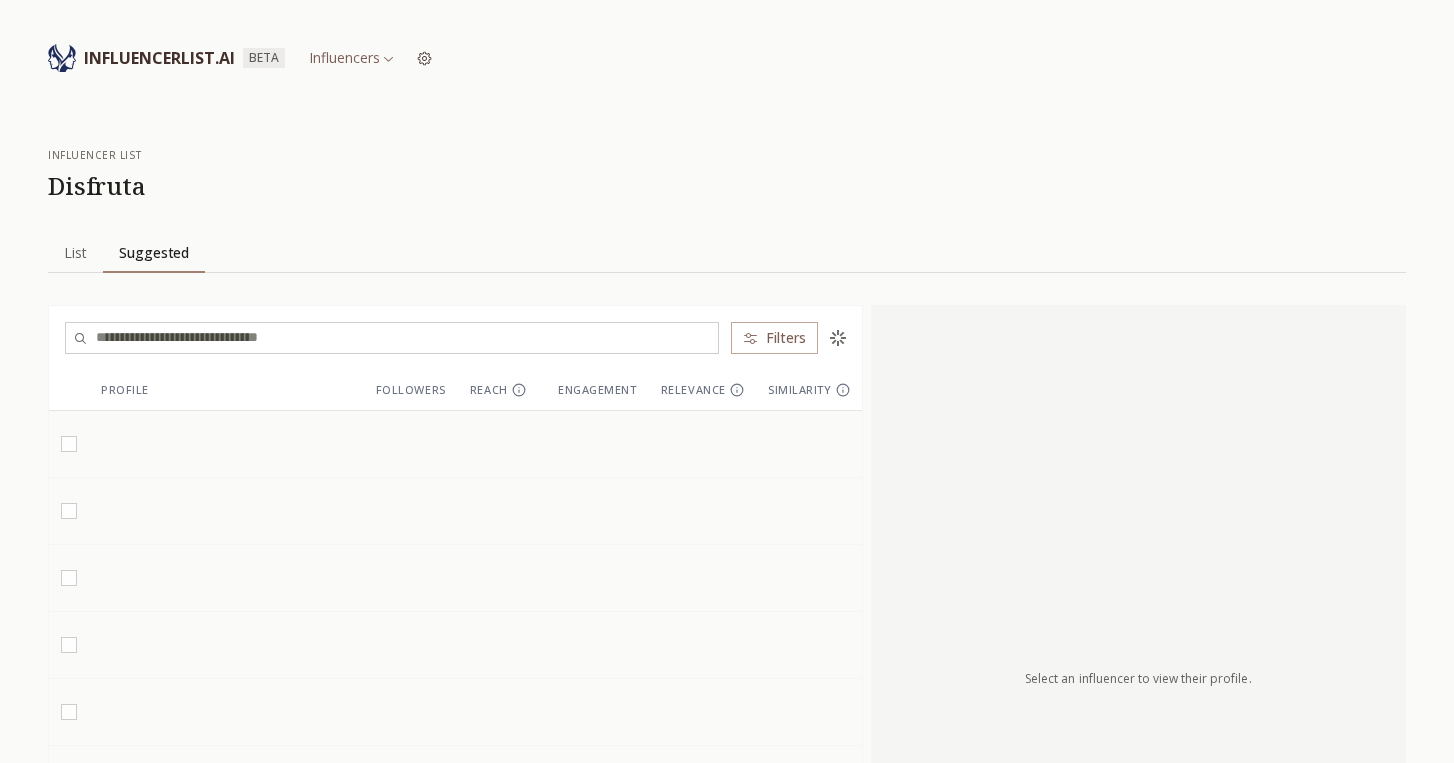 scroll, scrollTop: 0, scrollLeft: 0, axis: both 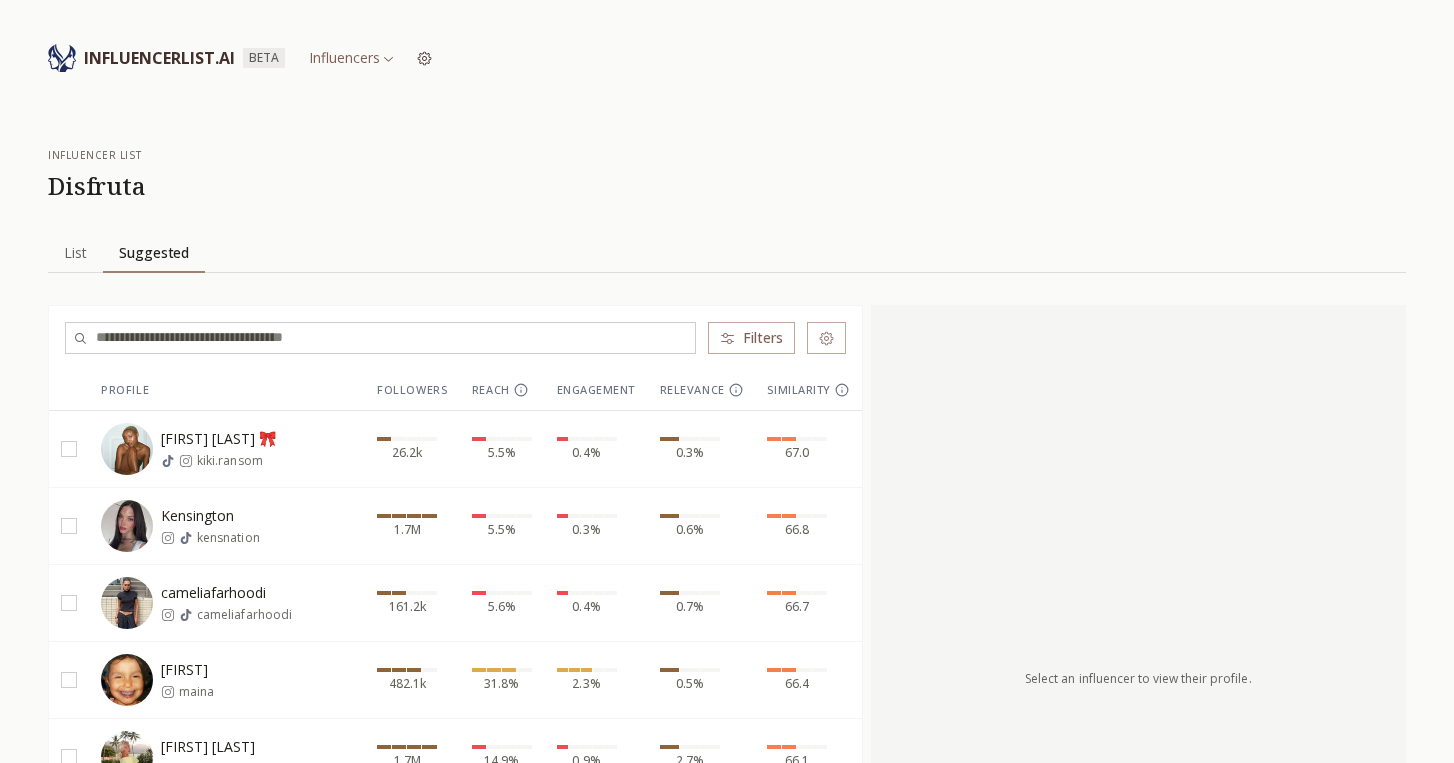 click on "influencer list Disfruta List List Suggested Suggested Filters   Profile Followers Reach Engagement Relevance Similarity Kiki Ransom 🎀 kiki.ransom 26.2k 5.5% 0.4% 0.3% 67.0 Kensington kensnation 1.7M 5.5% 0.3% 0.6% 66.8 cameliafarhoodi cameliafarhoodi 161.2k 5.6% 0.4% 0.7% 66.7 maïna maina 482.1k 31.8% 2.3% 0.5% 66.4 Ken Eurich ken.eurich 1.7M 14.9% 0.9% 2.7% 66.1 avsha avshatheawful 29.0k 44.9% 2.7% 2.4% 66.1 𝐴𝑛𝑑𝑟𝑒𝑎 𝑅𝑜𝑑𝑟𝑖𝑔𝑢𝑒𝑧 andreaveiraa 141.8k 16.8% 0.6% 1.3% 65.9 makiryoke - 真紀 🤍 마키 makiryoke 18.6k 9.9% 0.6% 1.7% 65.9 Meredith Duxbury meredithduxbury 18.3M 5.1% 0.1% 0.1% 65.9 Ilirida Krasniqi iliridakrasniqi 461.4k 30.0% 0.9% 0.3% 65.8 Rai 🌹 raisaflowers 80.7k 10.4% 1.4% 3.5% 65.4 lauren murphy laurenmmurphyy 105.1k 33.6% 2.1% 27.7% 65.3 Ruby Lyn rubylyn_ 697.8k 39.5% 3.4% 5.0% 65.1 Devin Arielle devapollon 95.9k 9.0% 0.5% 0.2% 64.8 Jezz Hill jezzhill 51.8k 36.3% 2.4% 0.5% 64.8 Patricia Von Musulin patriciavonmusulin 4.7k 8.5% 0.4% 0.3% 64.8" at bounding box center (727, 24318) 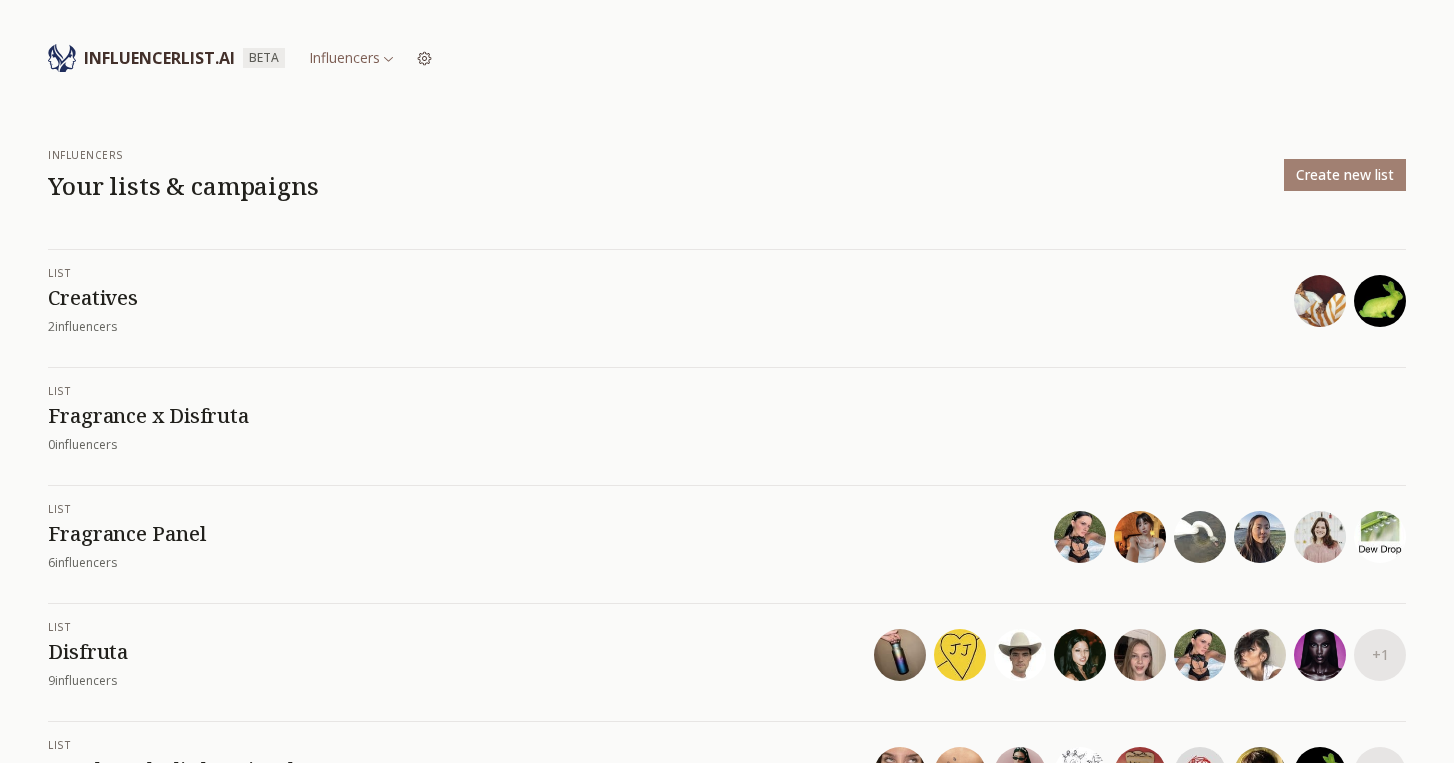 scroll, scrollTop: 133, scrollLeft: 0, axis: vertical 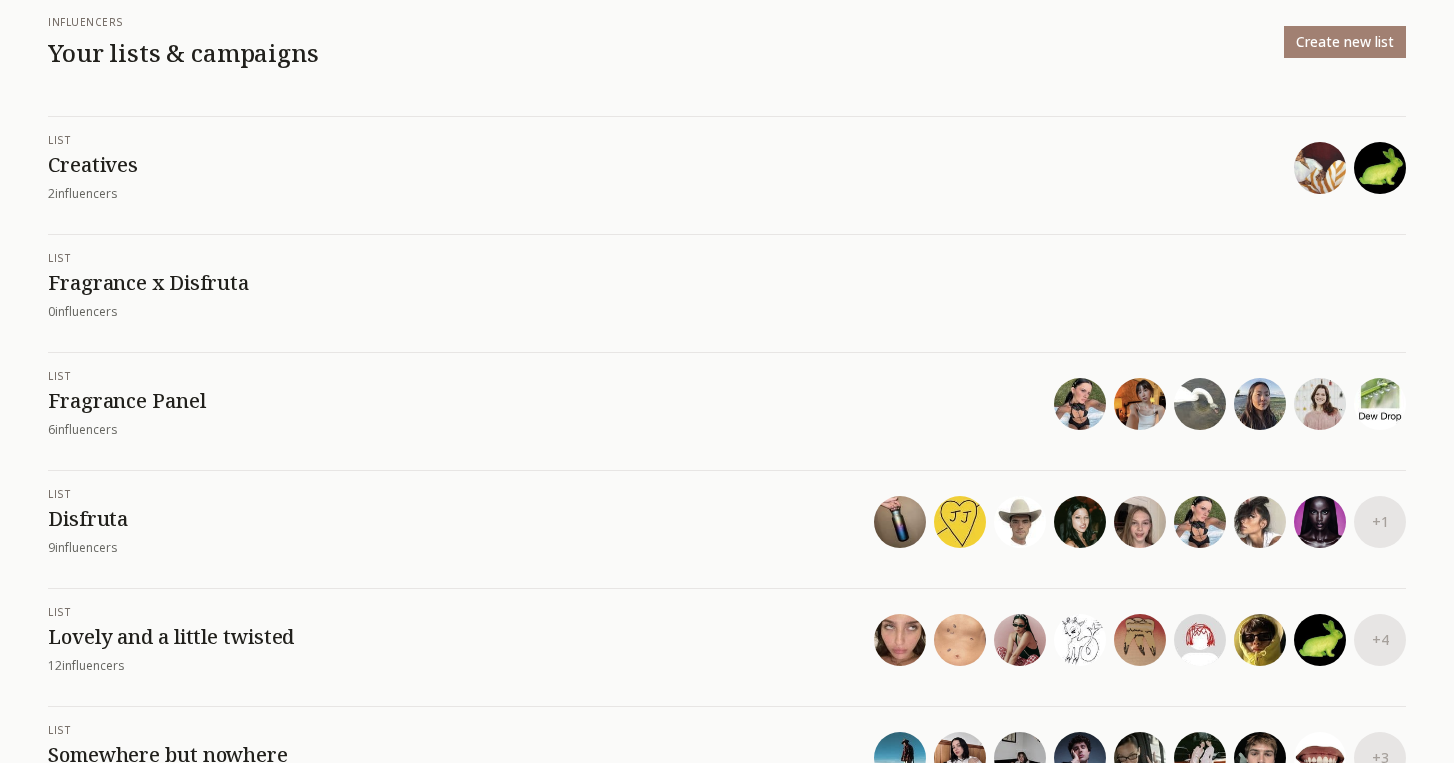 click on "Disfruta" at bounding box center (461, 519) 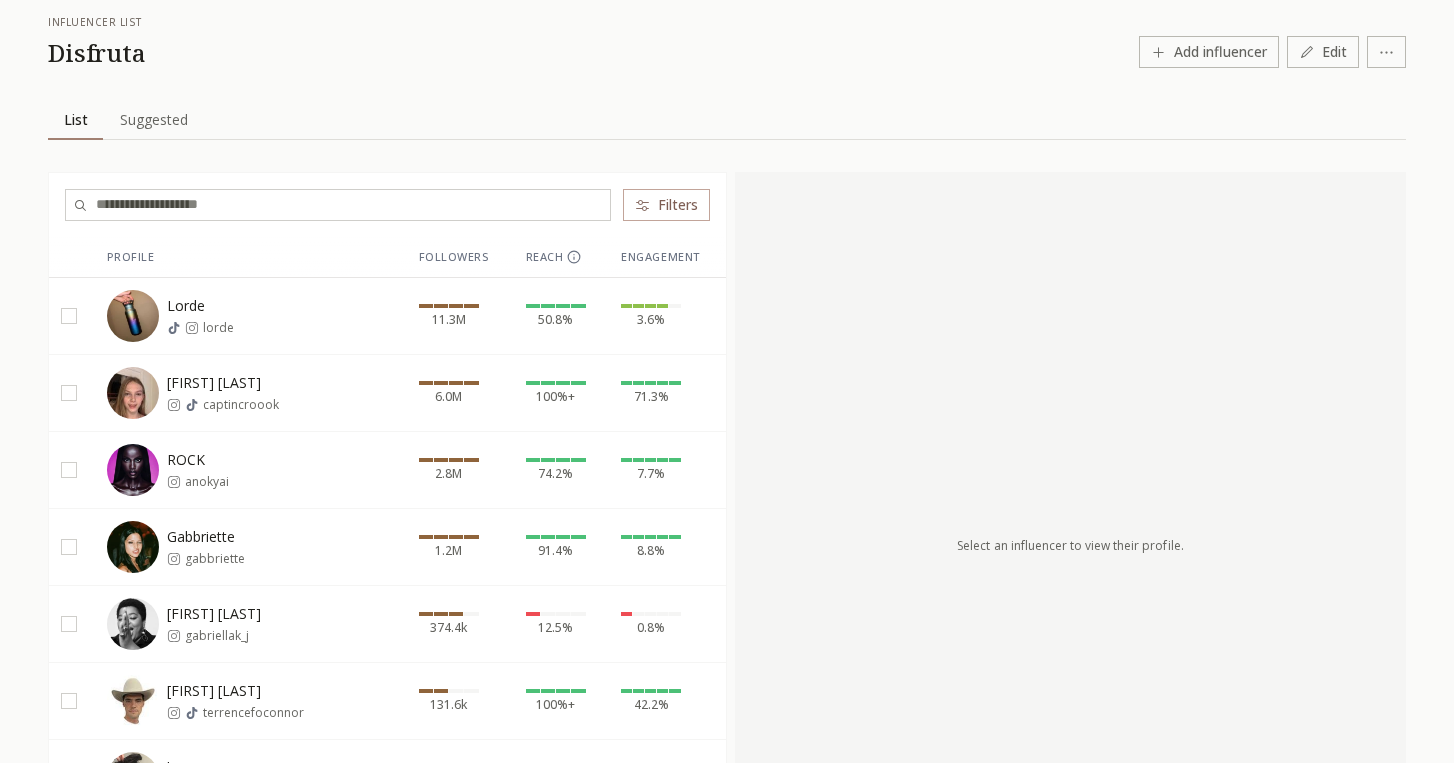 click on "Add influencer" at bounding box center (1209, 52) 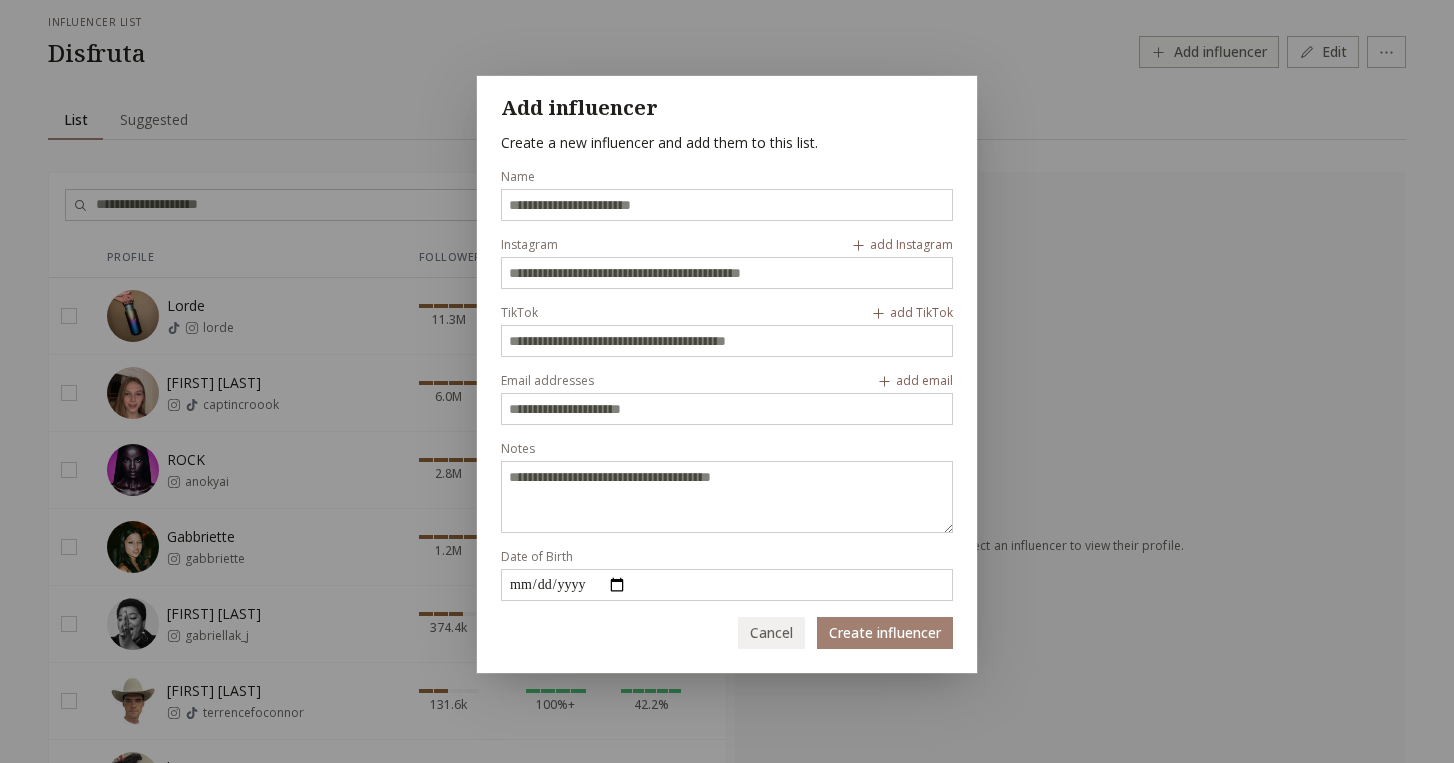 click on "Cancel" at bounding box center [771, 633] 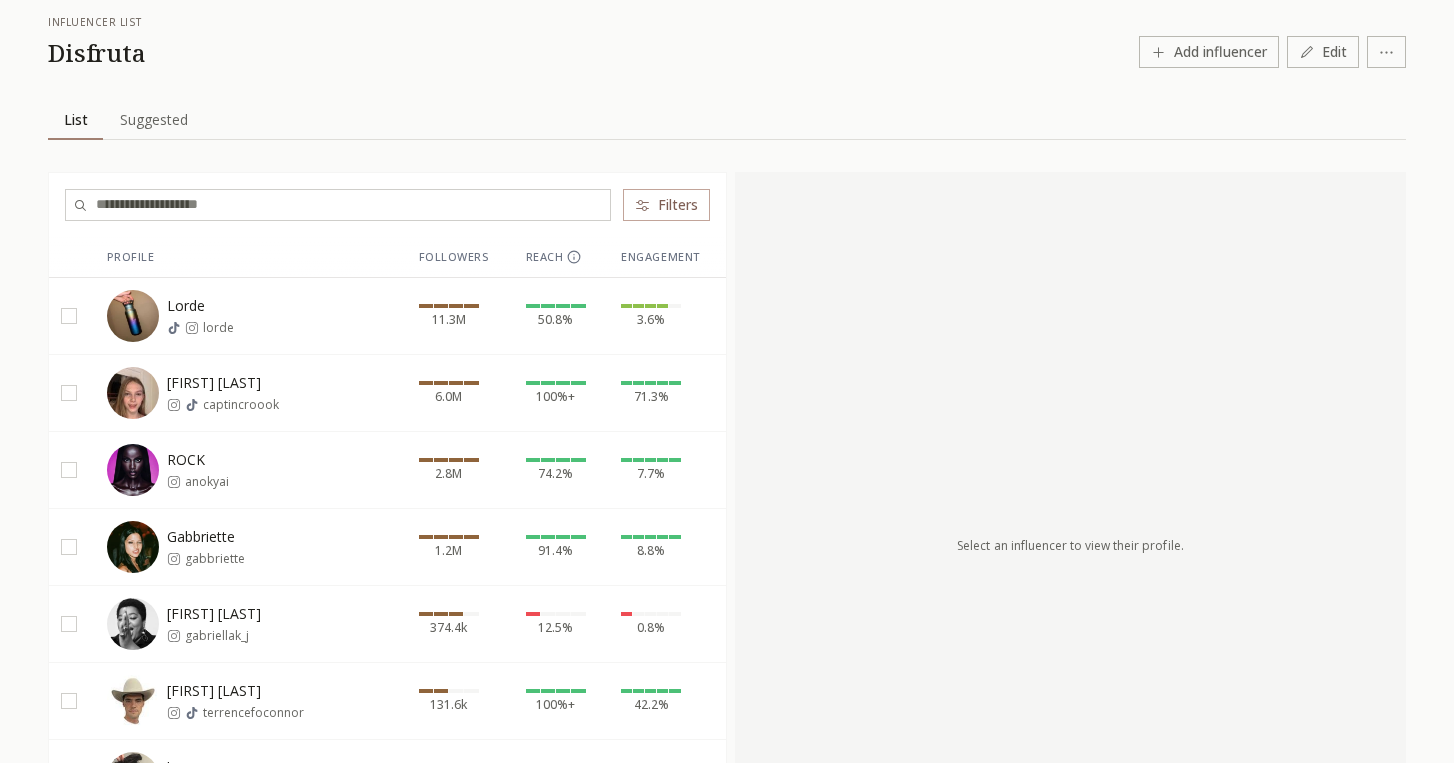 scroll, scrollTop: 105, scrollLeft: 0, axis: vertical 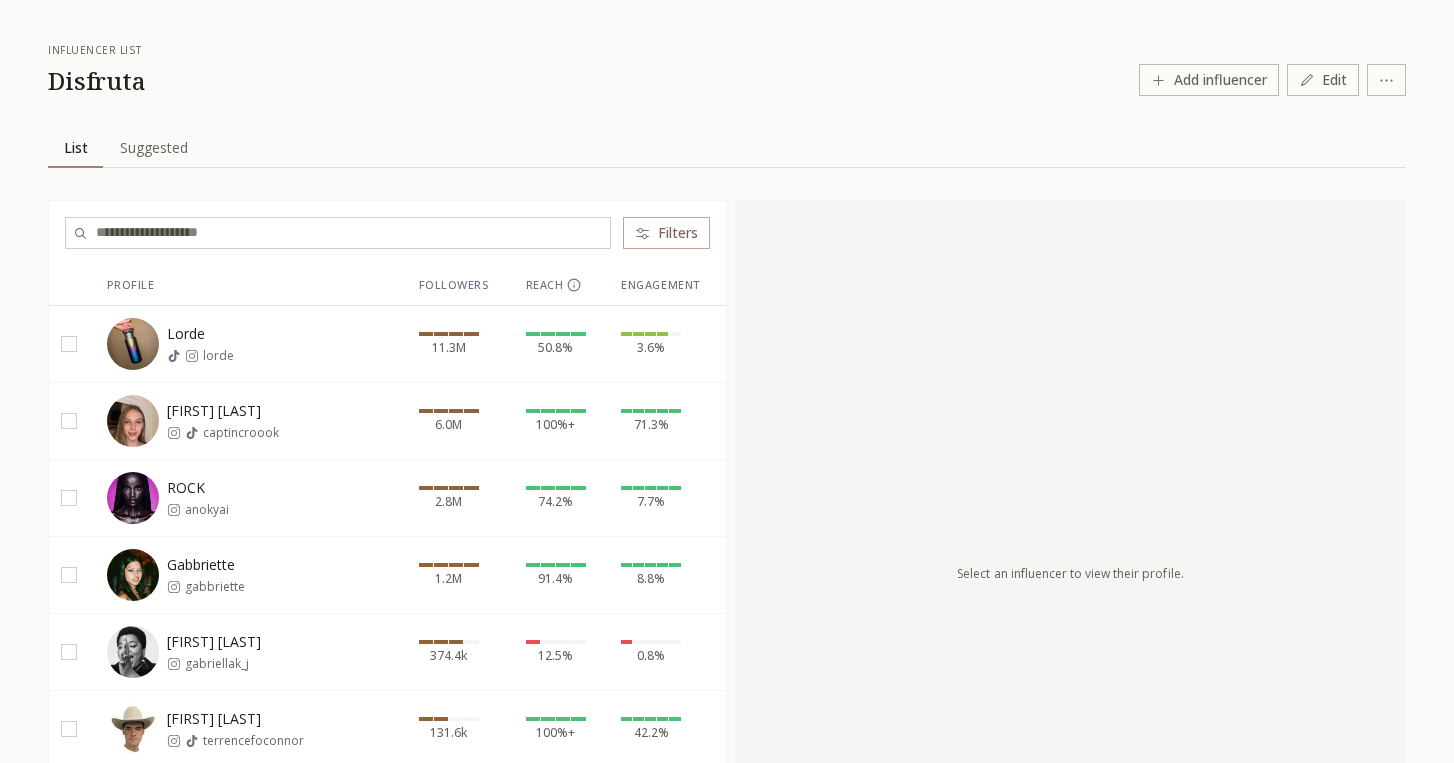 click on "Edit" at bounding box center (1323, 80) 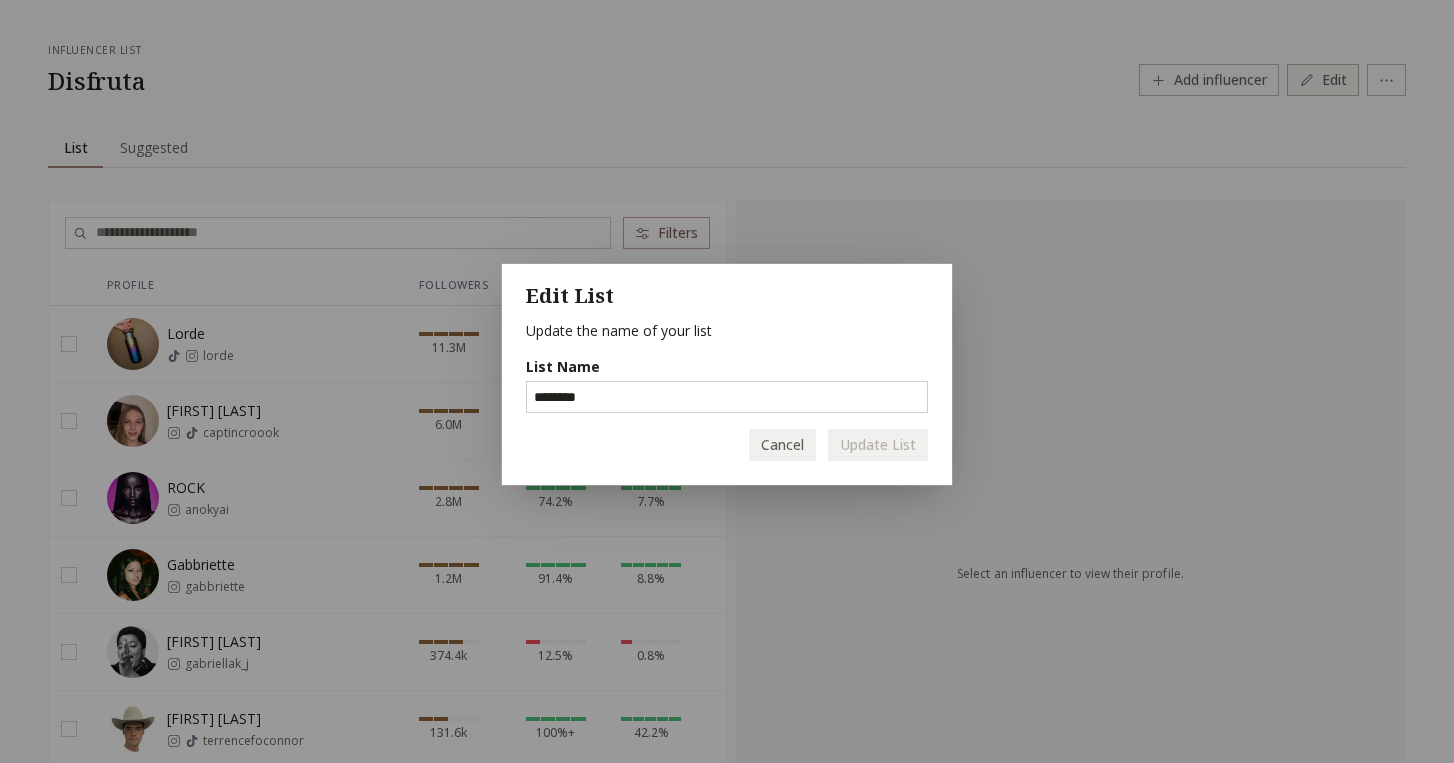 click on "Cancel" at bounding box center (782, 445) 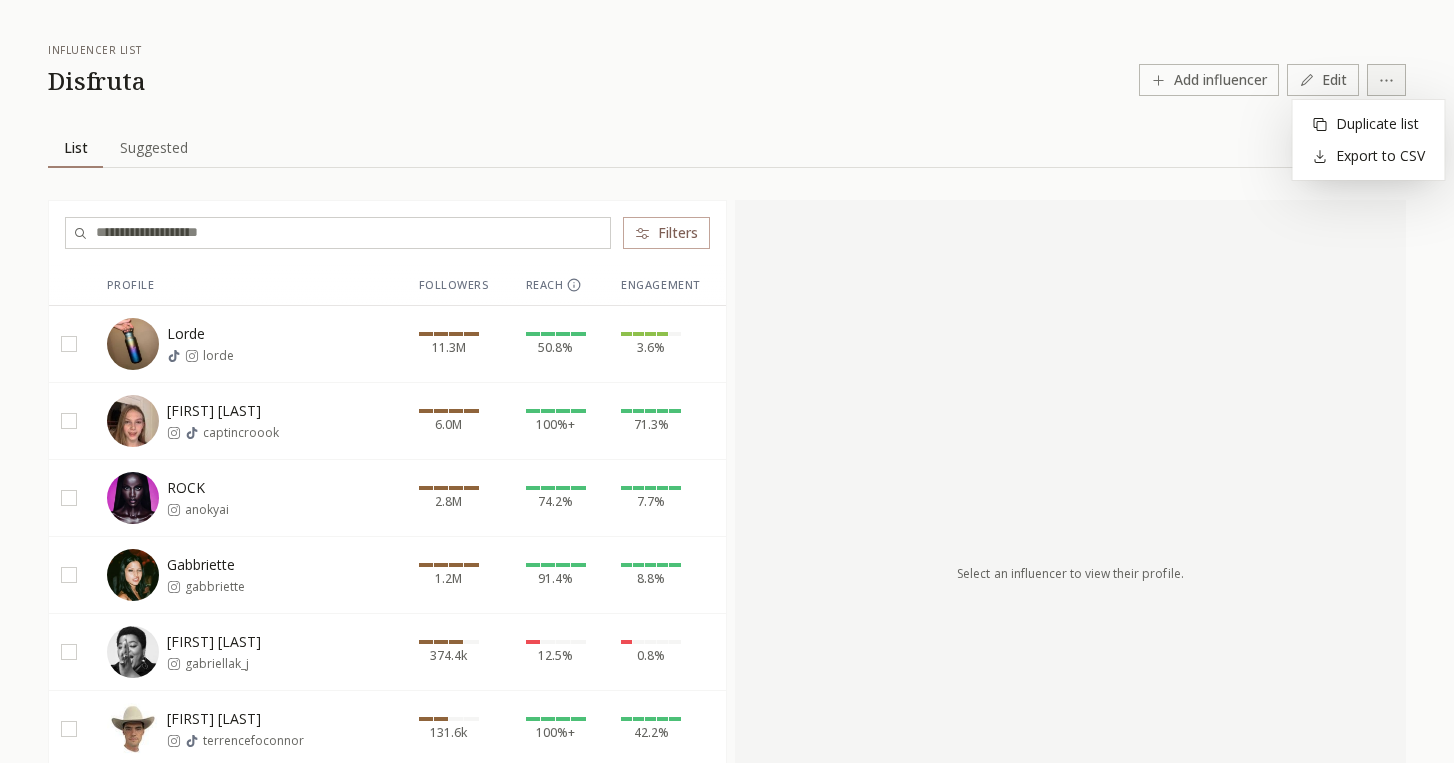 click on "INFLUENCERLIST.AI BETA Influencers influencer list Disfruta  Add influencer  Edit List List Suggested Suggested Filters   Profile Followers Reach Engagement Lorde lorde 11.3M 50.8% 3.6% [FIRST] [LAST] [USERNAME] 6.0M 100%+ 71.3% ROCK anokyai 2.8M 74.2% 7.7% [FIRST] [FIRST] 1.2M 91.4% 8.8% [FIRST] [LAST] [USERNAME] 374.4k 12.5% 0.8% [FIRST] [LAST] [USERNAME] 131.6k 100%+ 42.2% liv [FIRST] [USERNAME] 94.2k 43.4% 3.8% [FIRST] [LAST] [USERNAME] 56.9k 22.0% 0.2% [FIRST] [LAST] [USERNAME] 56.4k 1.9% 0.1% Select an influencer to view their profile.
Duplicate list Export to CSV" at bounding box center (727, 523) 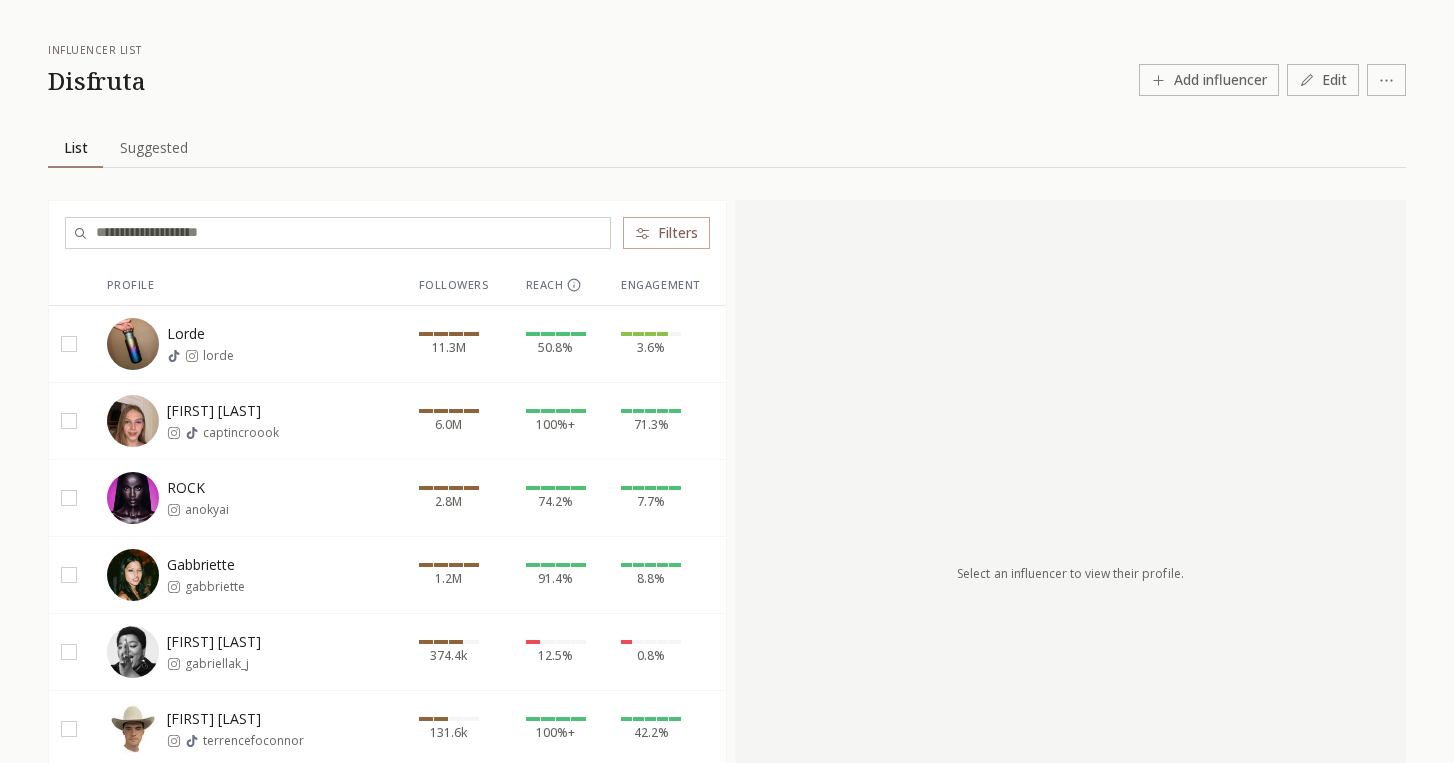 click on "[FIRST] [FIRST]" at bounding box center (232, 575) 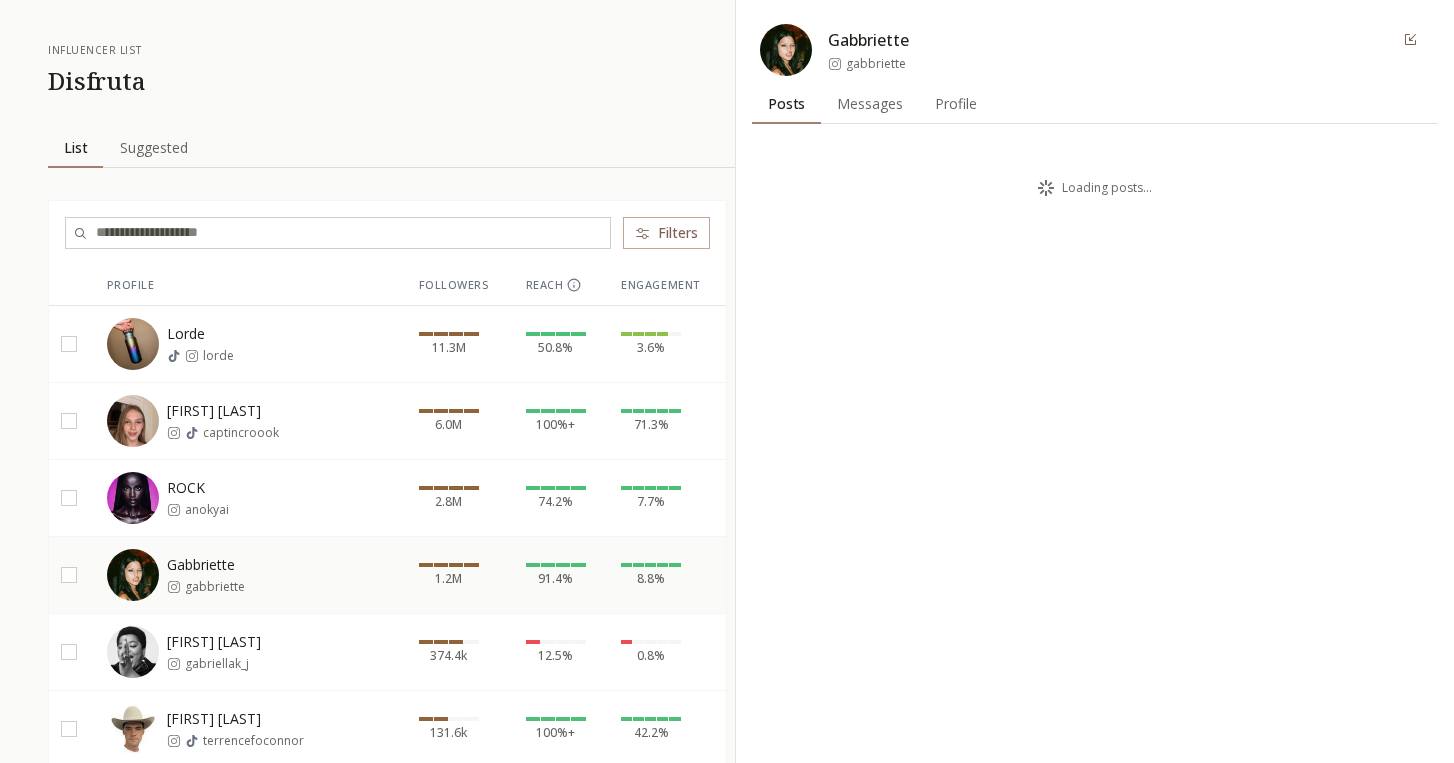 click on "[FIRST] [LAST] [USERNAME]" at bounding box center [232, 421] 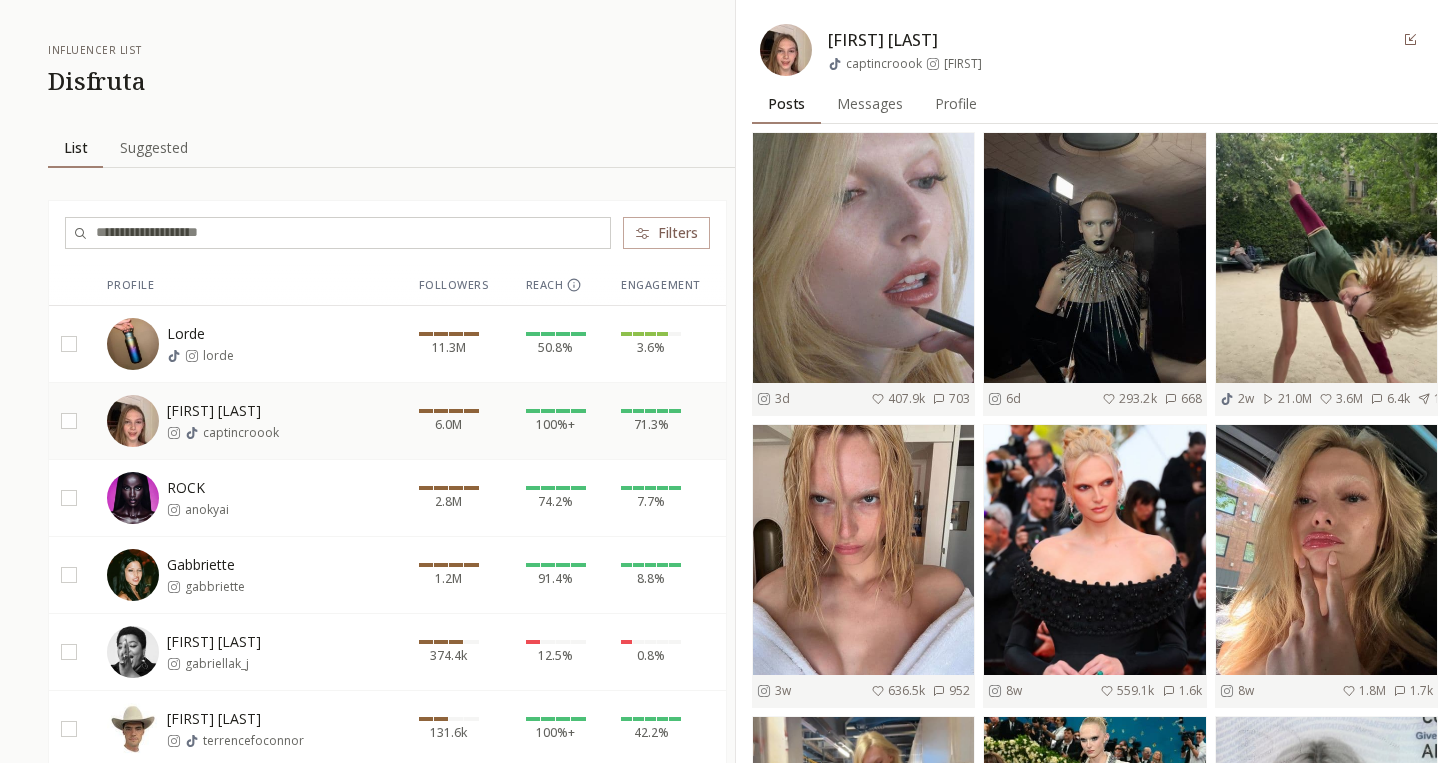 click 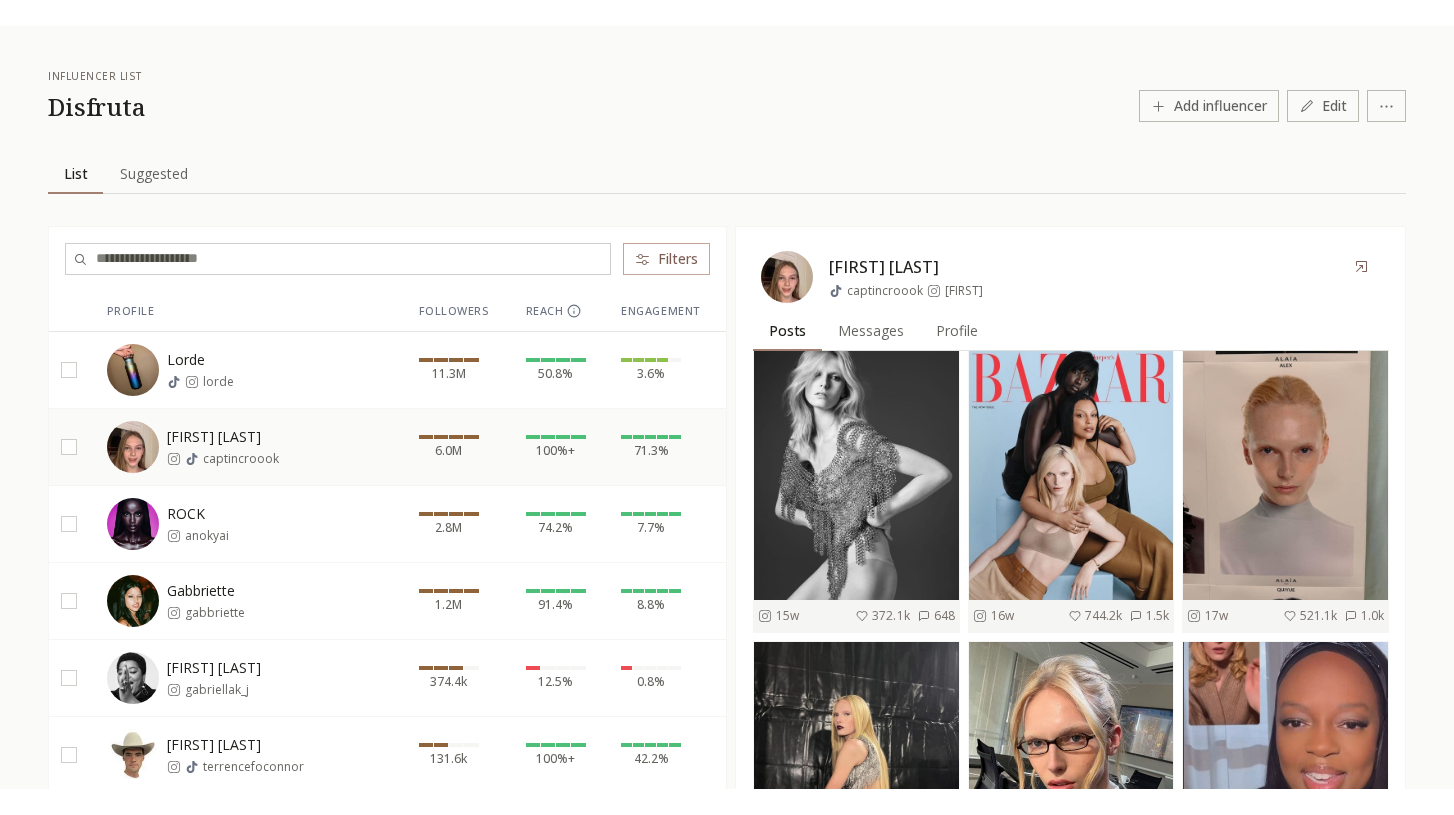 scroll, scrollTop: 1371, scrollLeft: 0, axis: vertical 